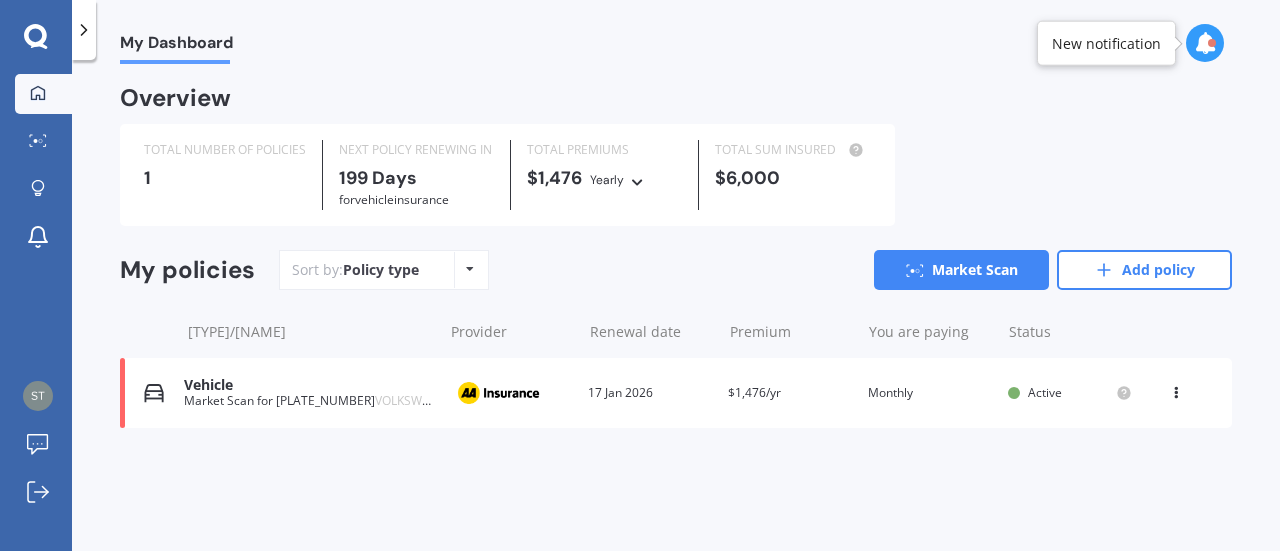 scroll, scrollTop: 0, scrollLeft: 0, axis: both 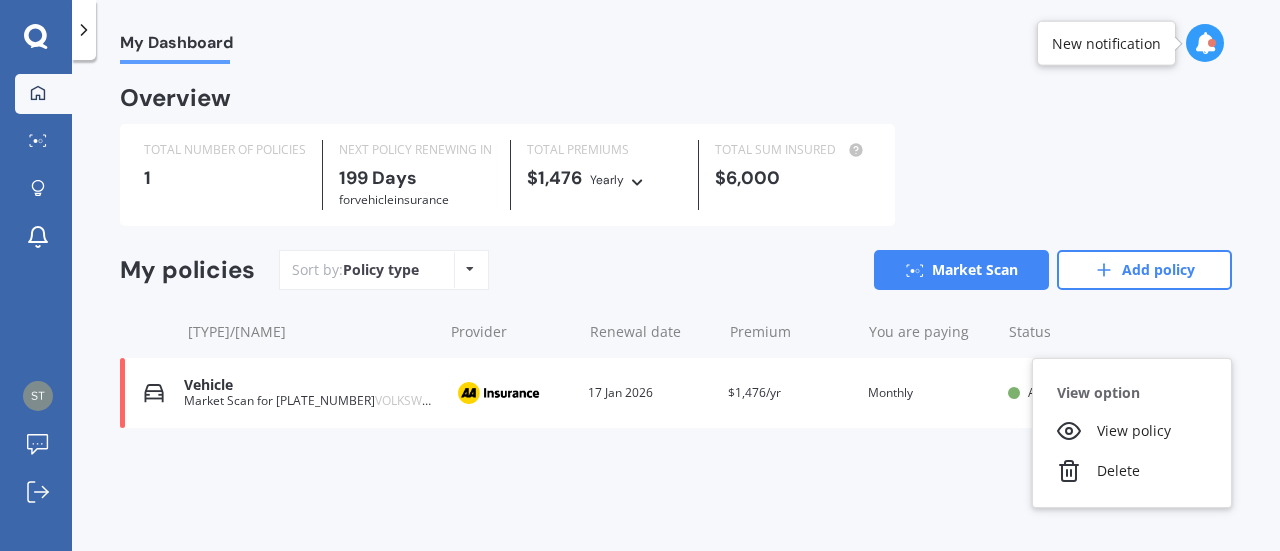 click on "Overview TOTAL NUMBER OF POLICIES 1 NEXT POLICY RENEWING IN 199 Days   for  Vehicle  insurance TOTAL PREMIUMS $1,476 Yearly Yearly Six-Monthly Quarterly Monthly Fortnightly Weekly TOTAL SUM INSURED $6,000 My policies Sort by:  Policy type Policy type Alphabetical Date added Renewing next Market Scan Add policy Type/name Provider Renewal date Premium You are paying Status Vehicle LAC710  VOLKSWAGEN GOLF 2007 Provider Renewal date 17 Jan 2026 Premium $1,476/yr You are paying Monthly Status Active View option View policy Delete Vehicle LAC710  VOLKSWAGEN GOLF 2007 Provider Renewal date 17 Jan 2026 Premium $1,476/yr You are paying Monthly Status Active View option View policy Delete" at bounding box center (676, 282) 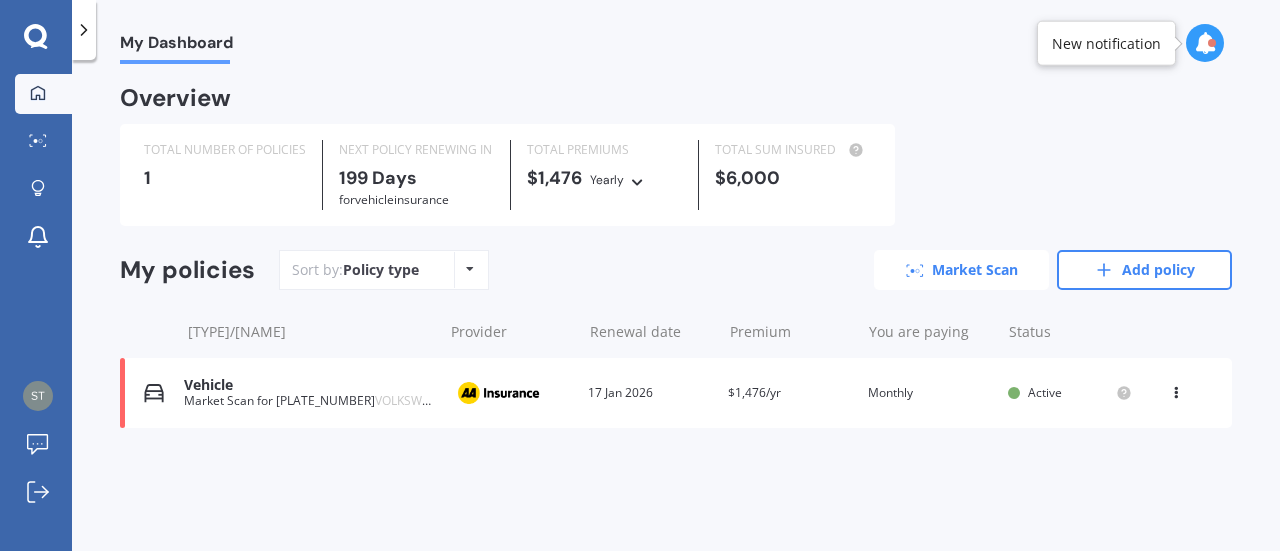 click on "Market Scan" at bounding box center (961, 270) 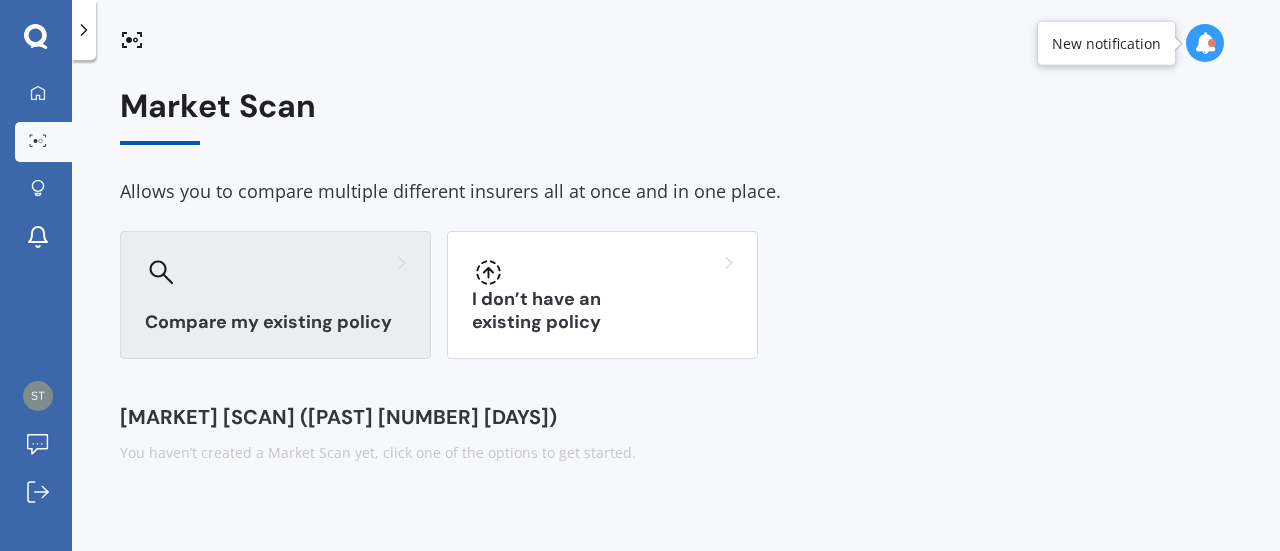click on "Compare my existing policy" at bounding box center [275, 295] 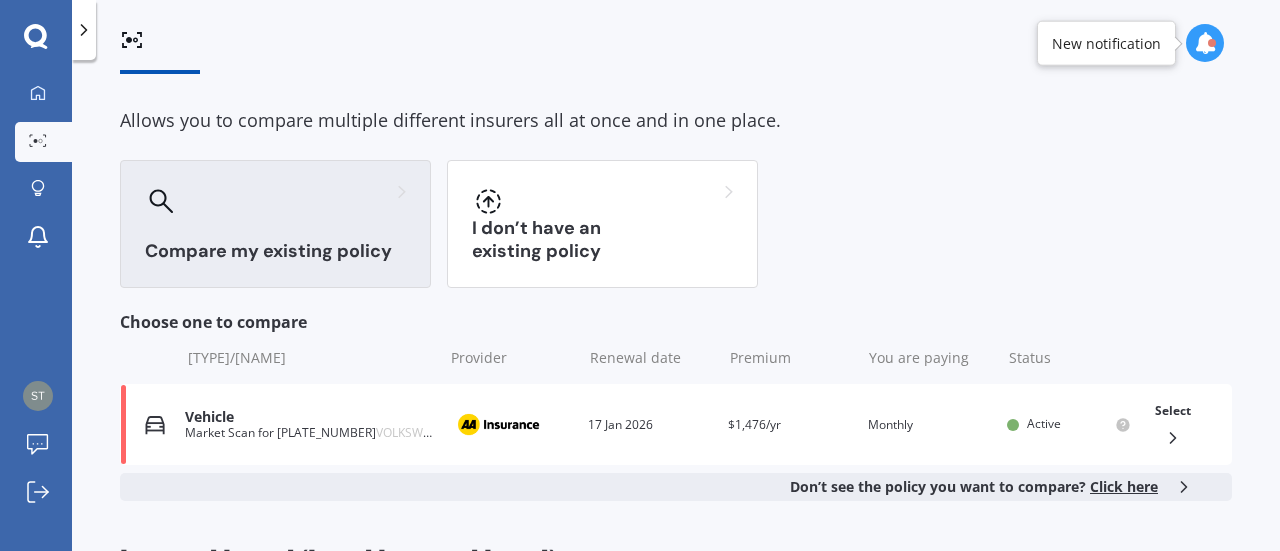 scroll, scrollTop: 160, scrollLeft: 0, axis: vertical 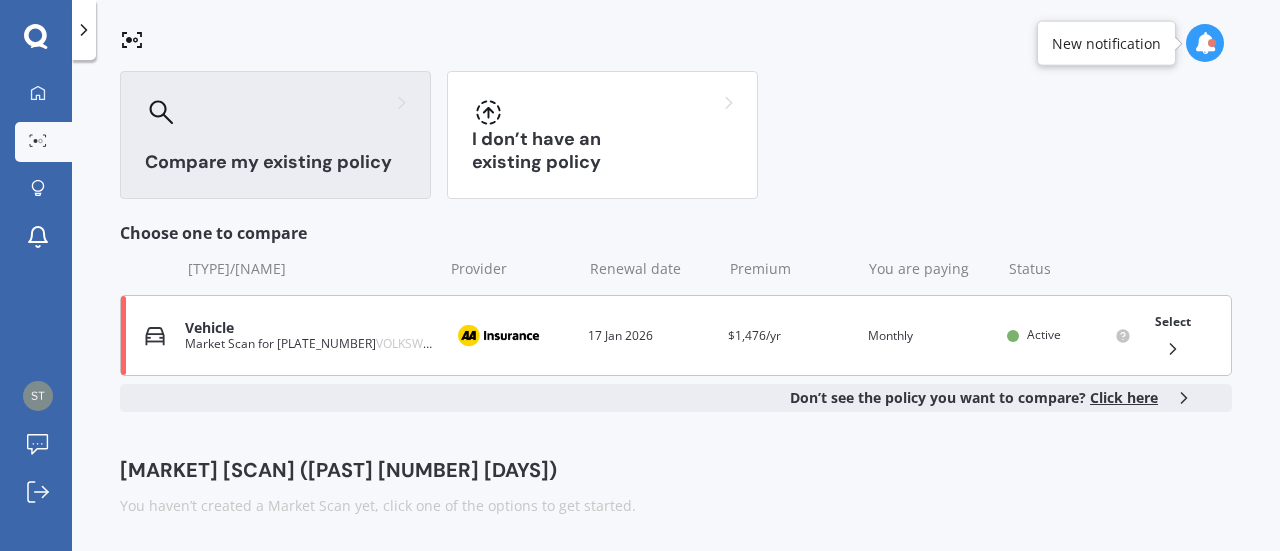 click at bounding box center [1173, 349] 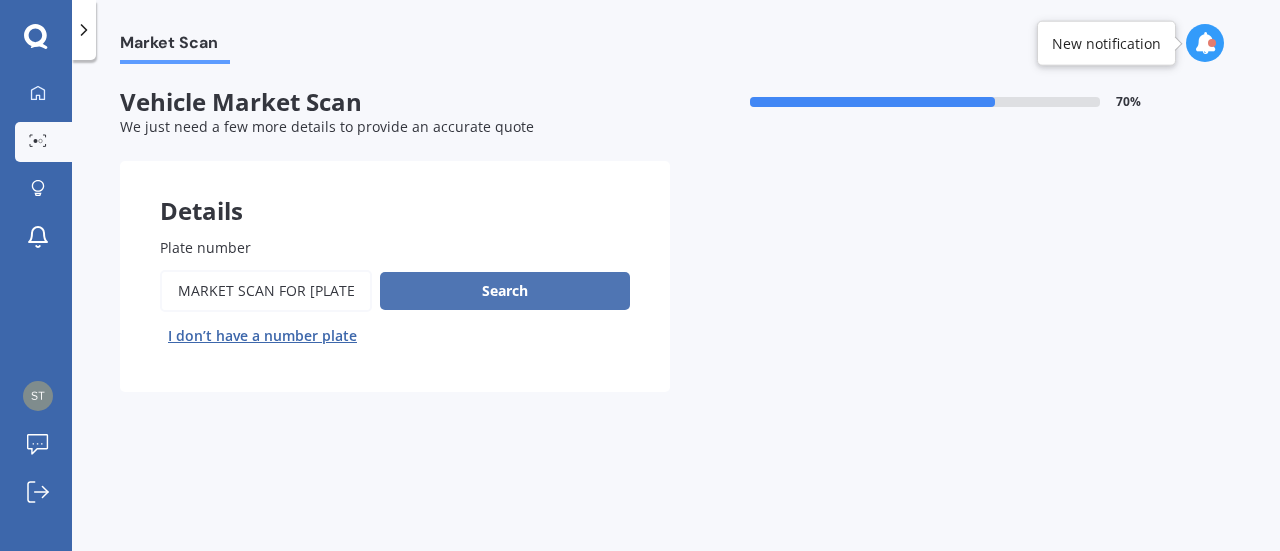 click on "Search" at bounding box center [505, 291] 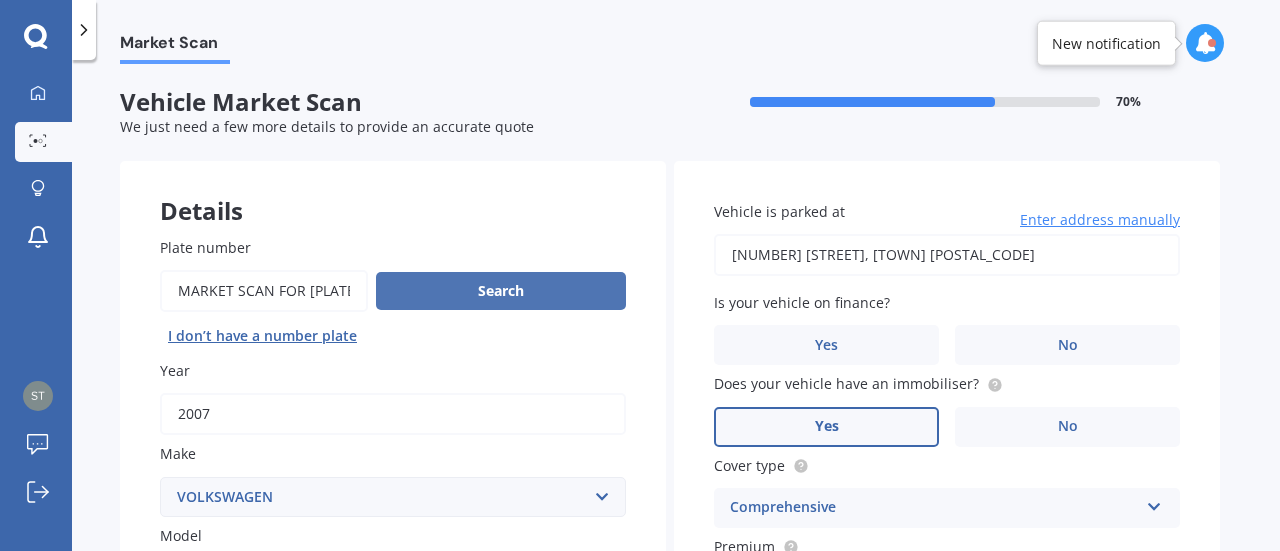 click on "Search" at bounding box center (501, 291) 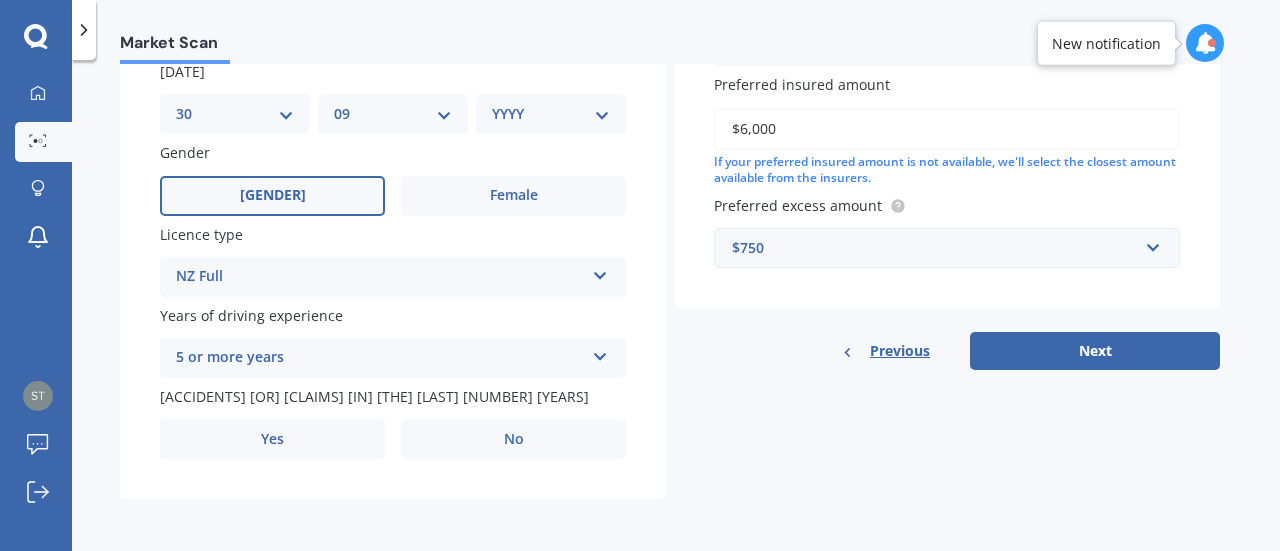 scroll, scrollTop: 529, scrollLeft: 0, axis: vertical 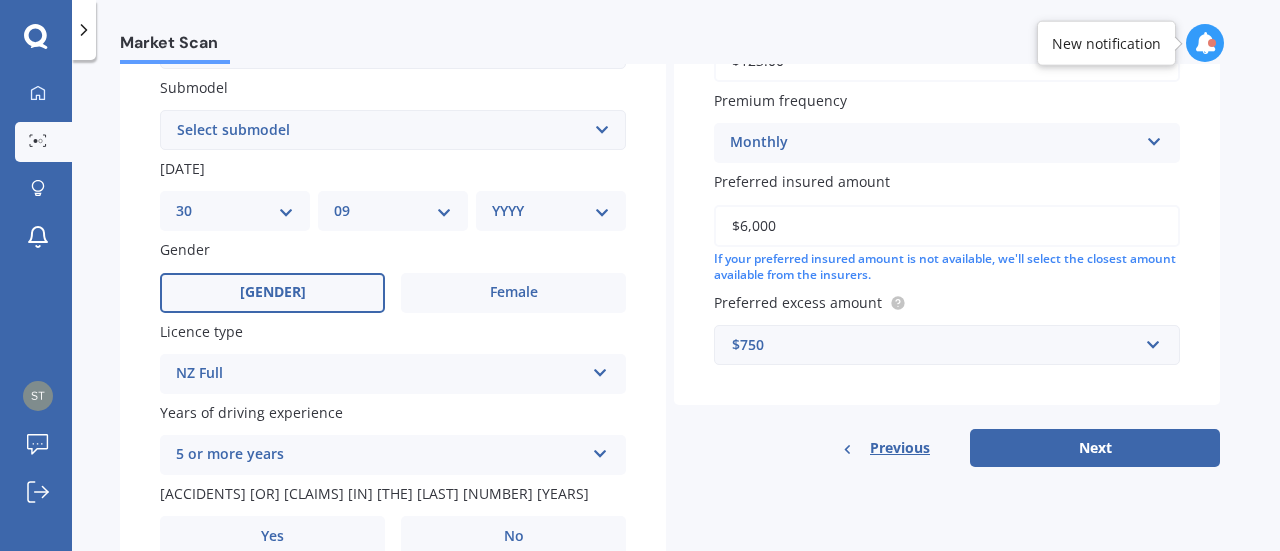 drag, startPoint x: 742, startPoint y: 226, endPoint x: 756, endPoint y: 226, distance: 14 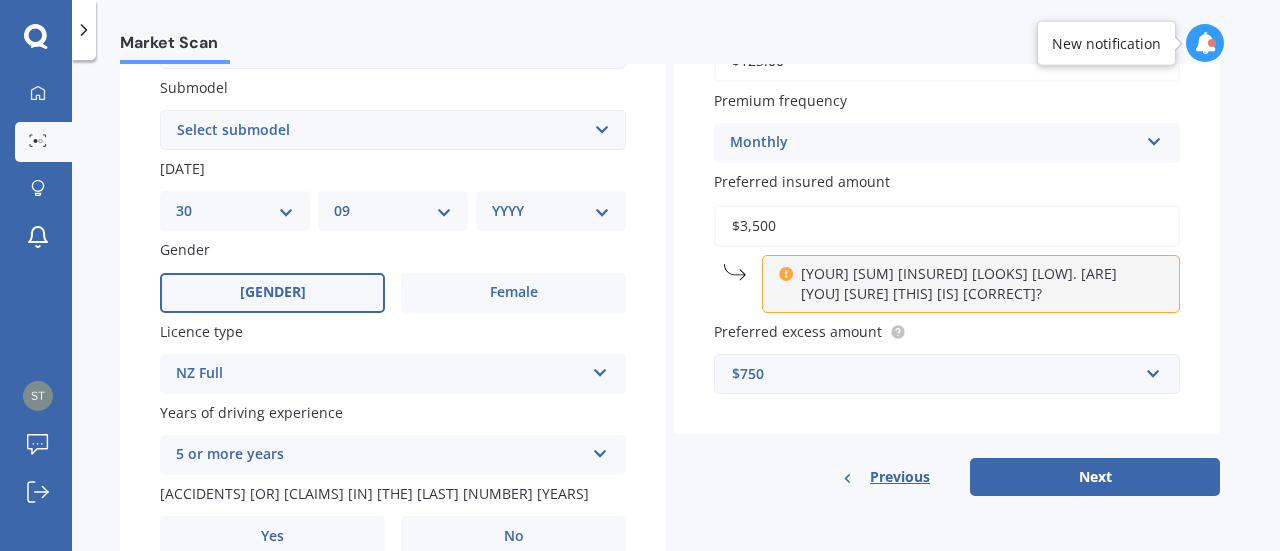 type on "$3,500" 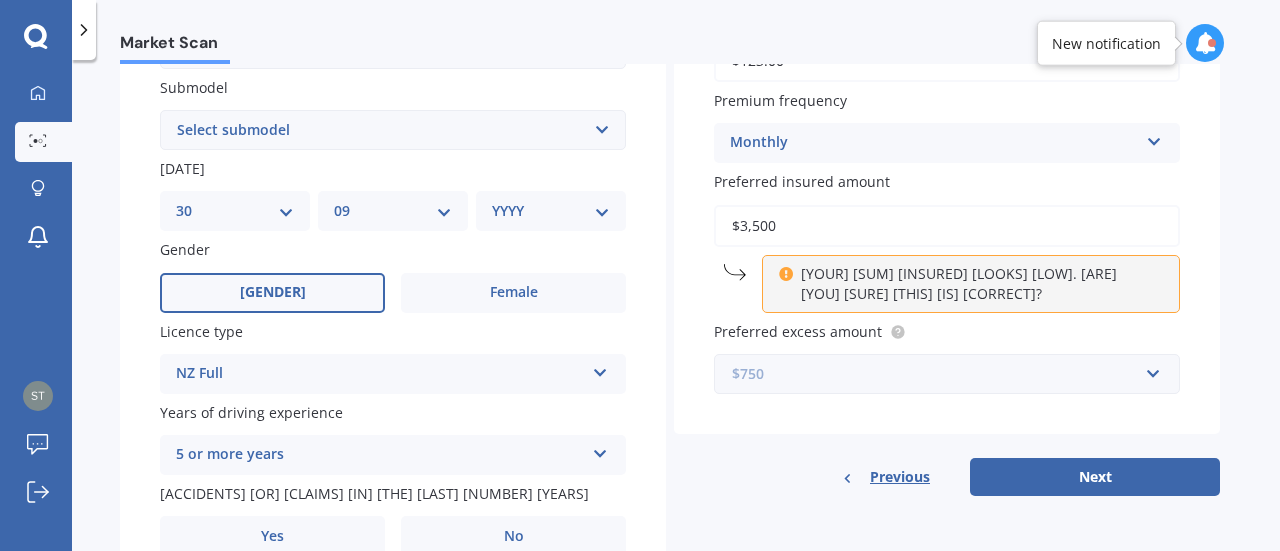 click at bounding box center (940, 374) 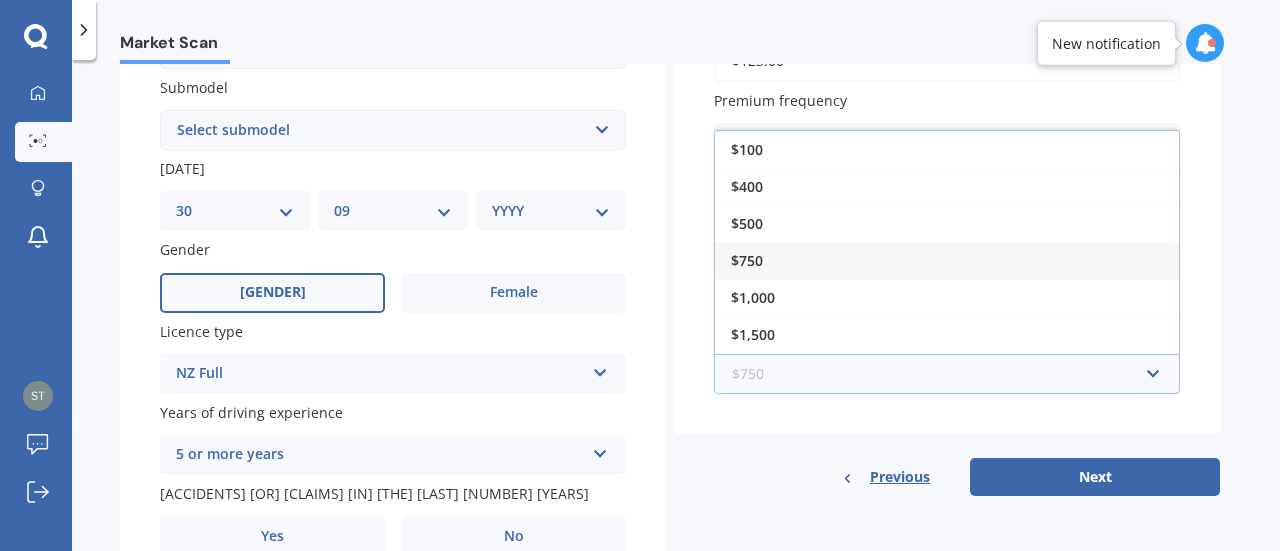 click at bounding box center [940, 374] 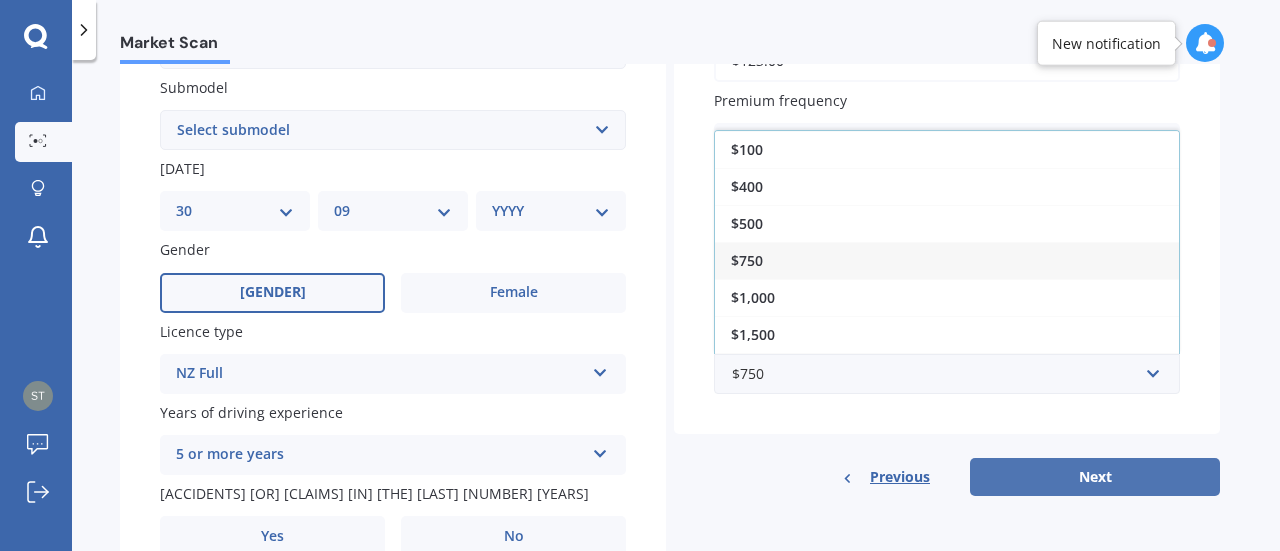 click on "Next" at bounding box center [1095, 477] 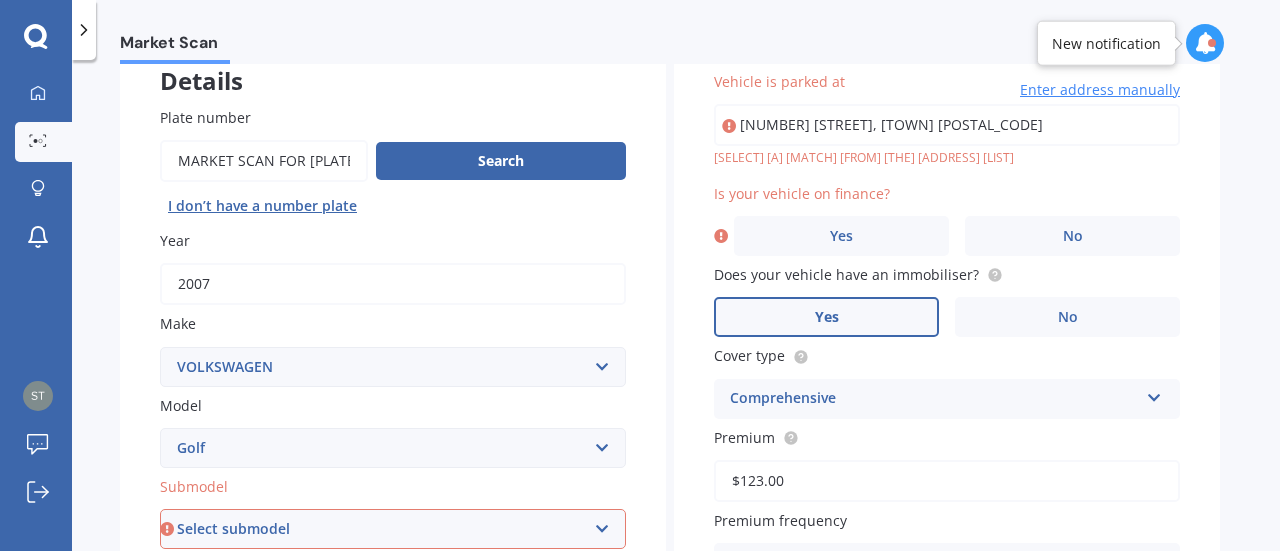 scroll, scrollTop: 129, scrollLeft: 0, axis: vertical 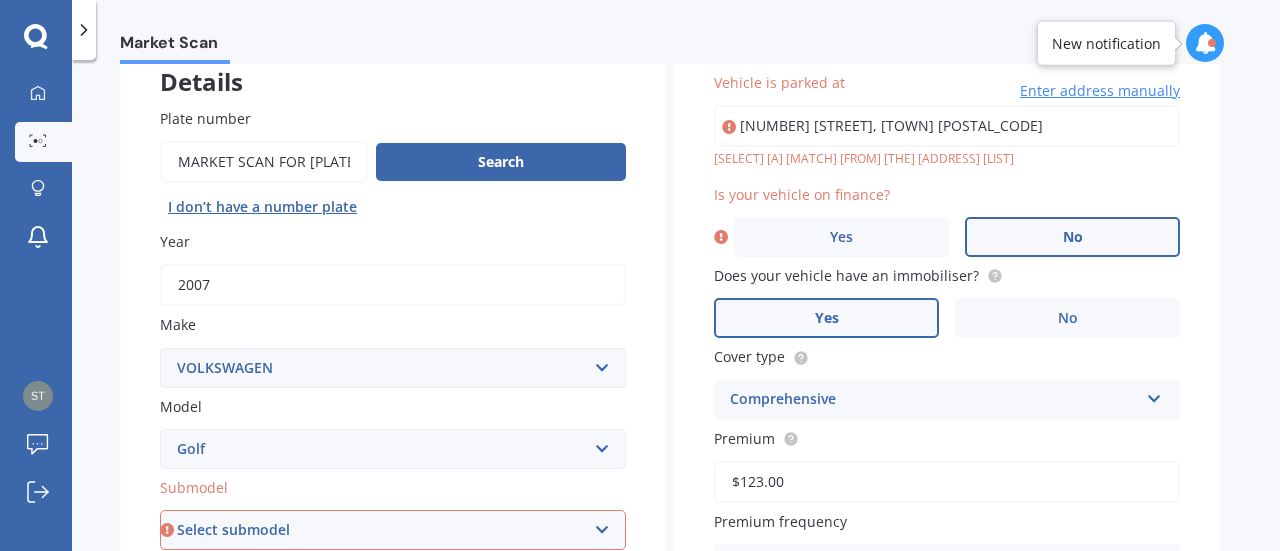 click on "No" at bounding box center [518, 936] 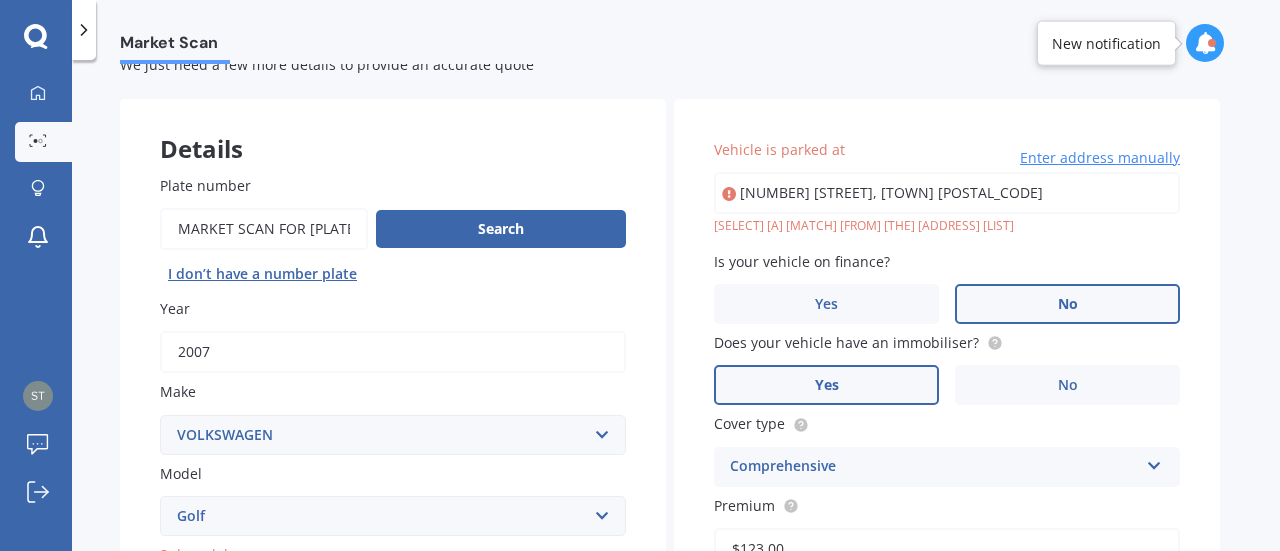 scroll, scrollTop: 0, scrollLeft: 0, axis: both 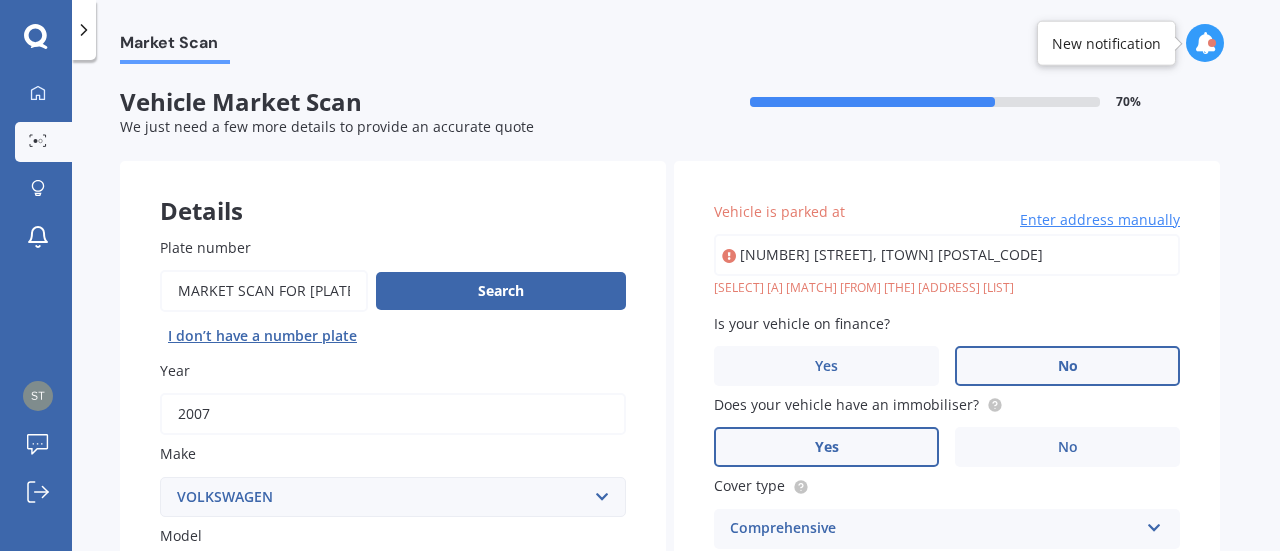 click at bounding box center (1205, 43) 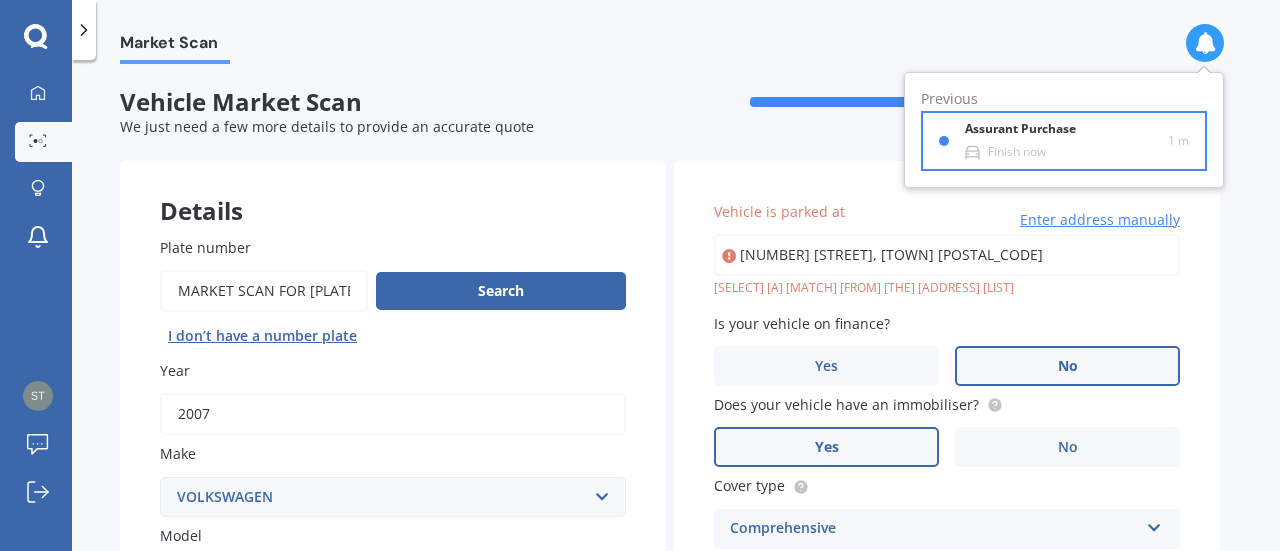 click on "Finish now" at bounding box center [1017, 152] 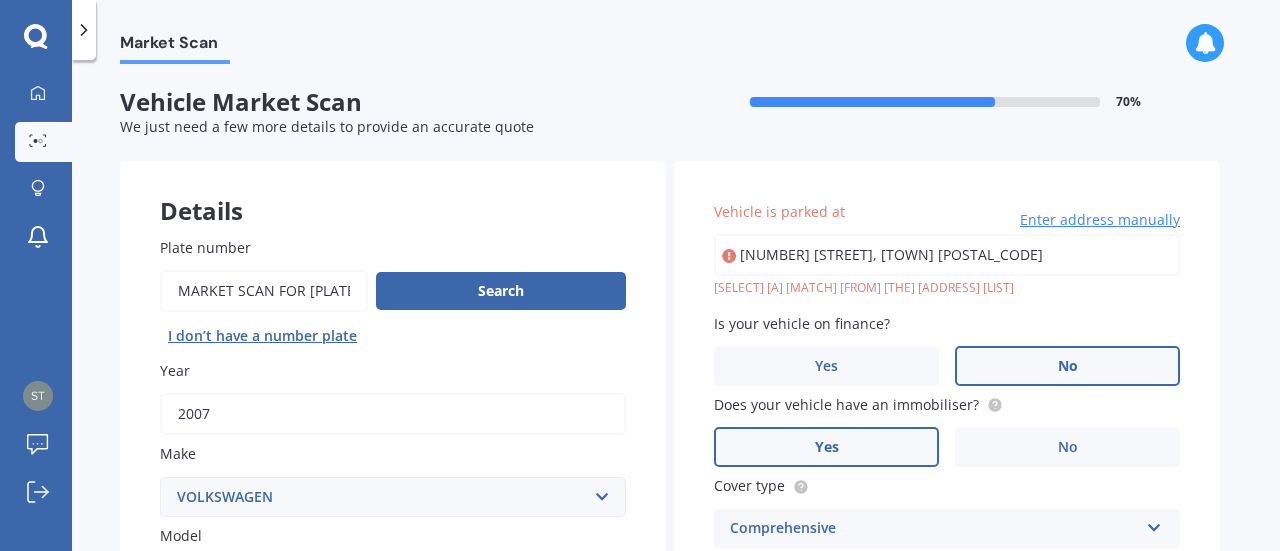 click at bounding box center [84, 30] 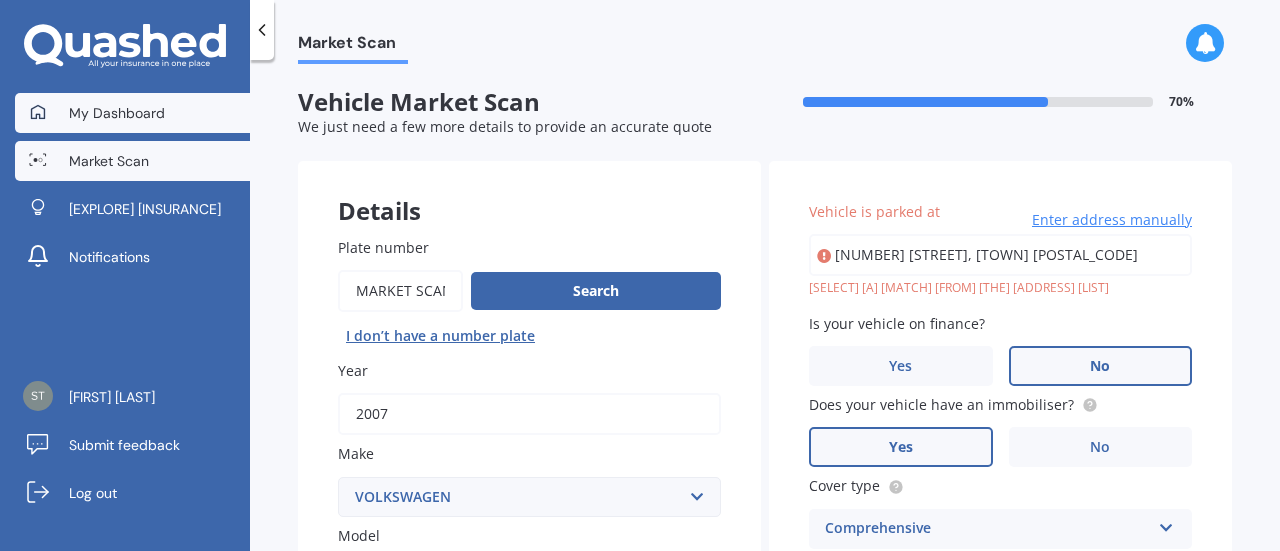 click on "My Dashboard" at bounding box center (117, 113) 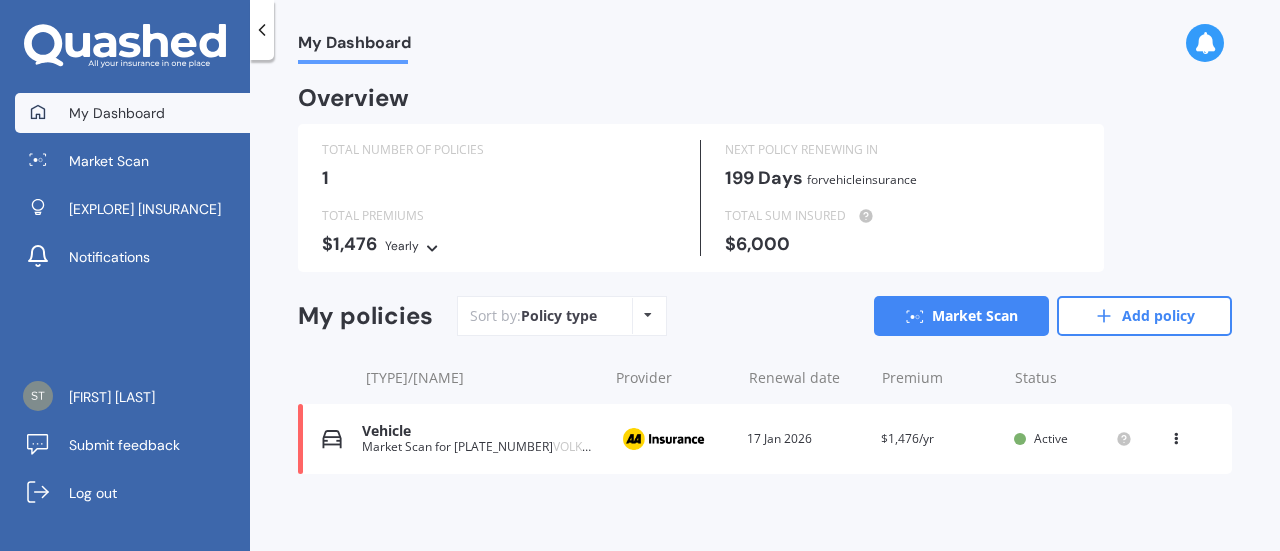 click on "Active" at bounding box center [1051, 438] 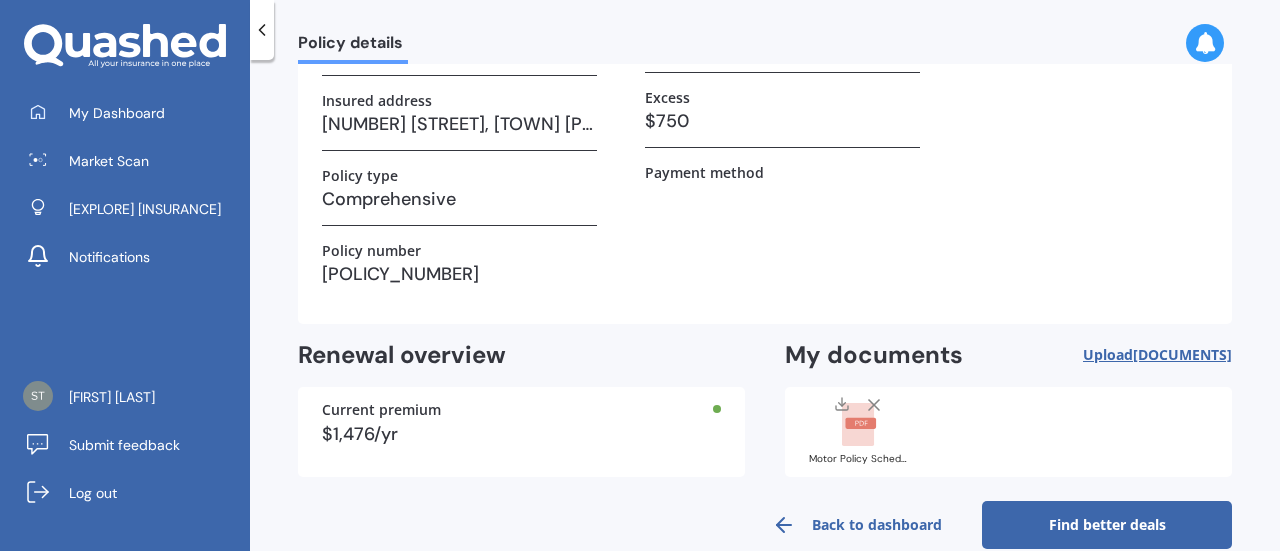 scroll, scrollTop: 290, scrollLeft: 0, axis: vertical 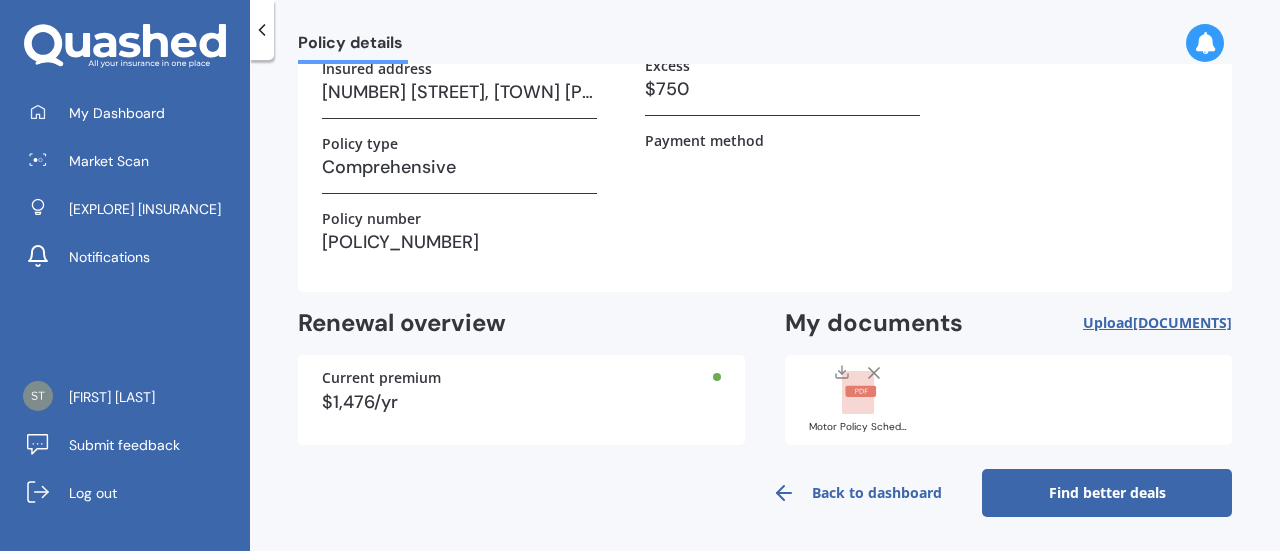 click on "Find better deals" at bounding box center [1107, 493] 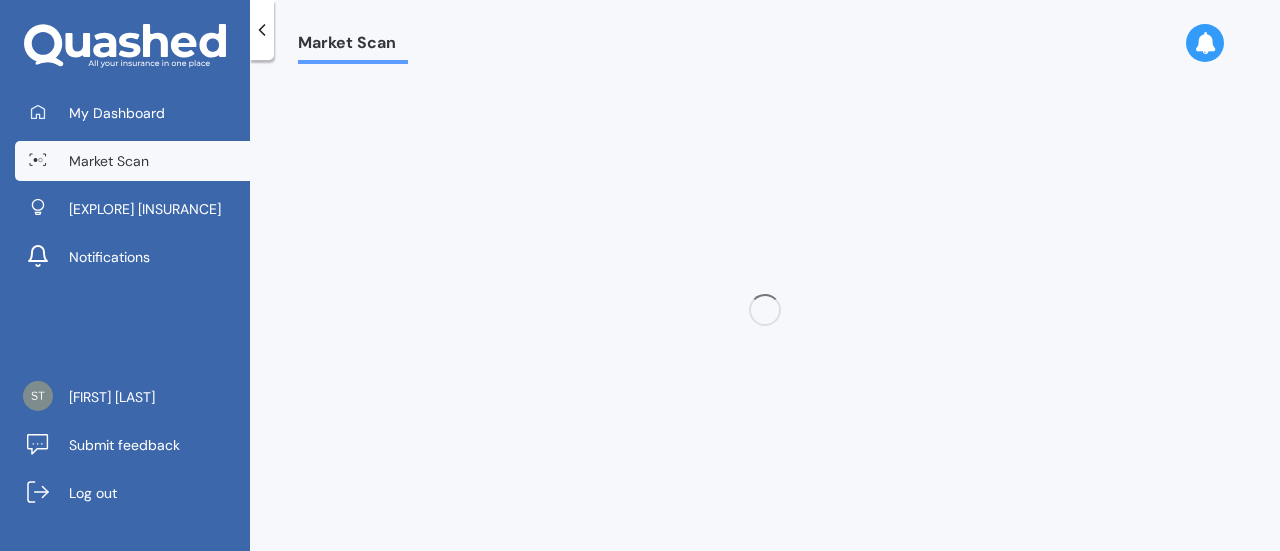 scroll, scrollTop: 0, scrollLeft: 0, axis: both 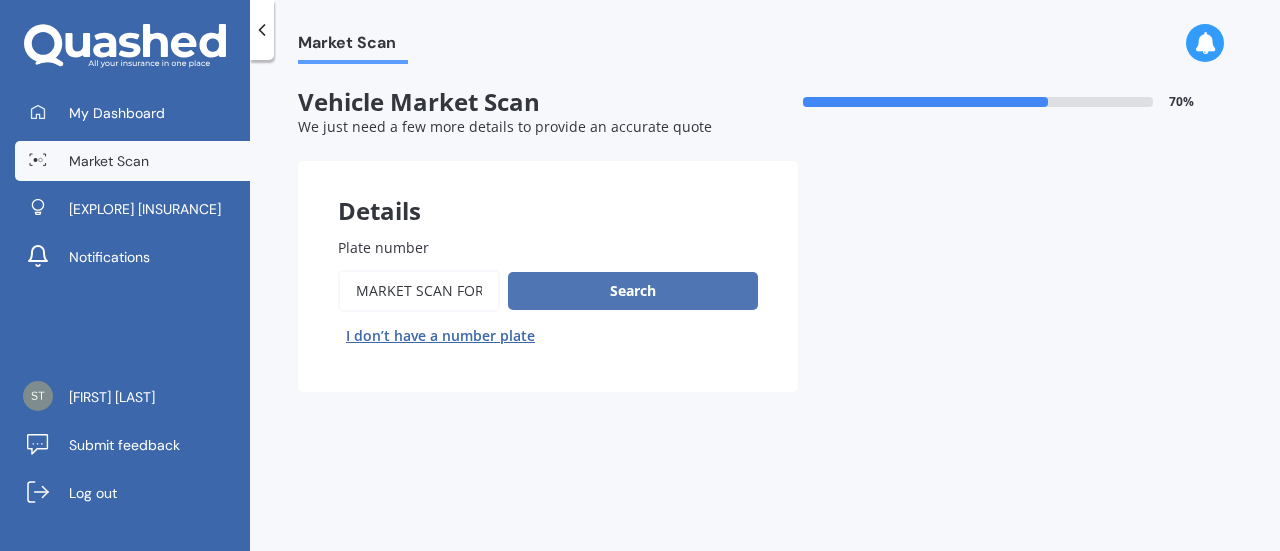 click on "Search" at bounding box center (633, 291) 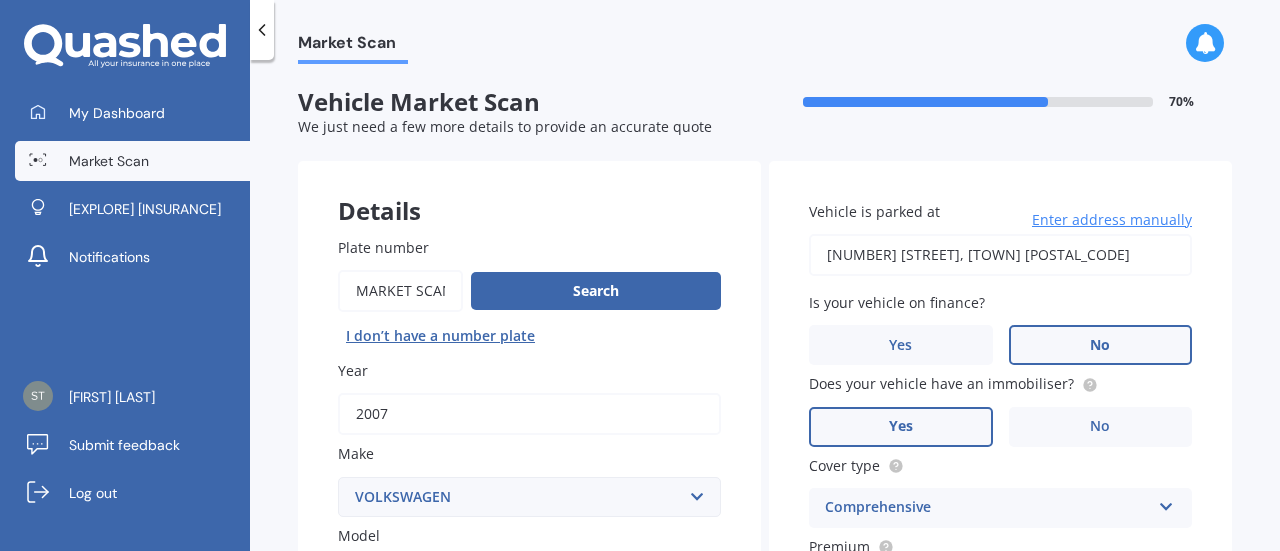 click on "No" at bounding box center [630, 822] 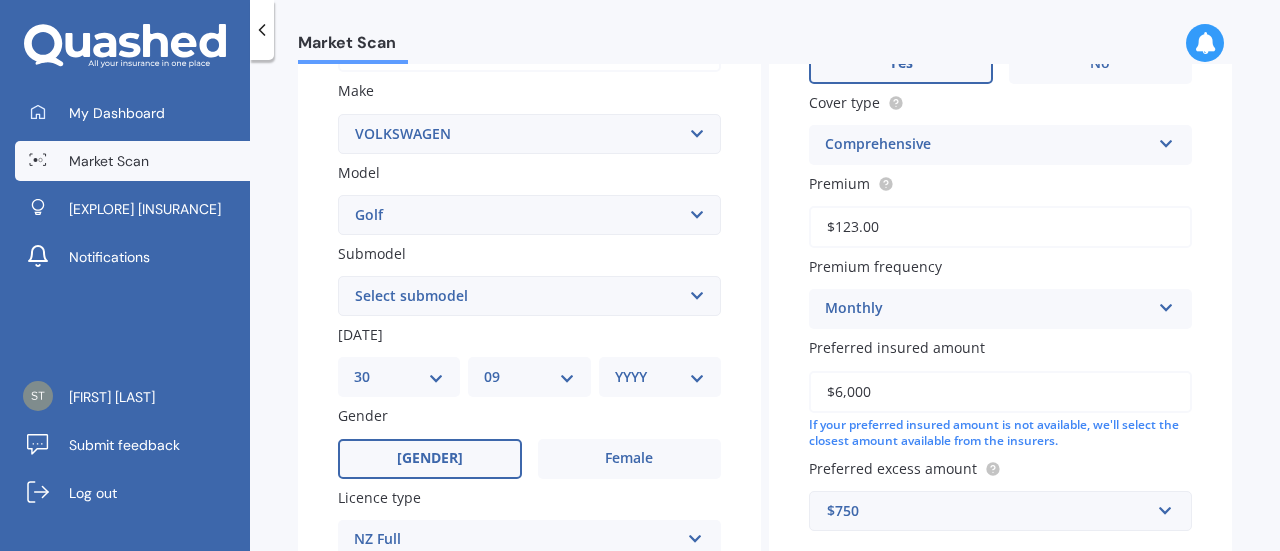 scroll, scrollTop: 400, scrollLeft: 0, axis: vertical 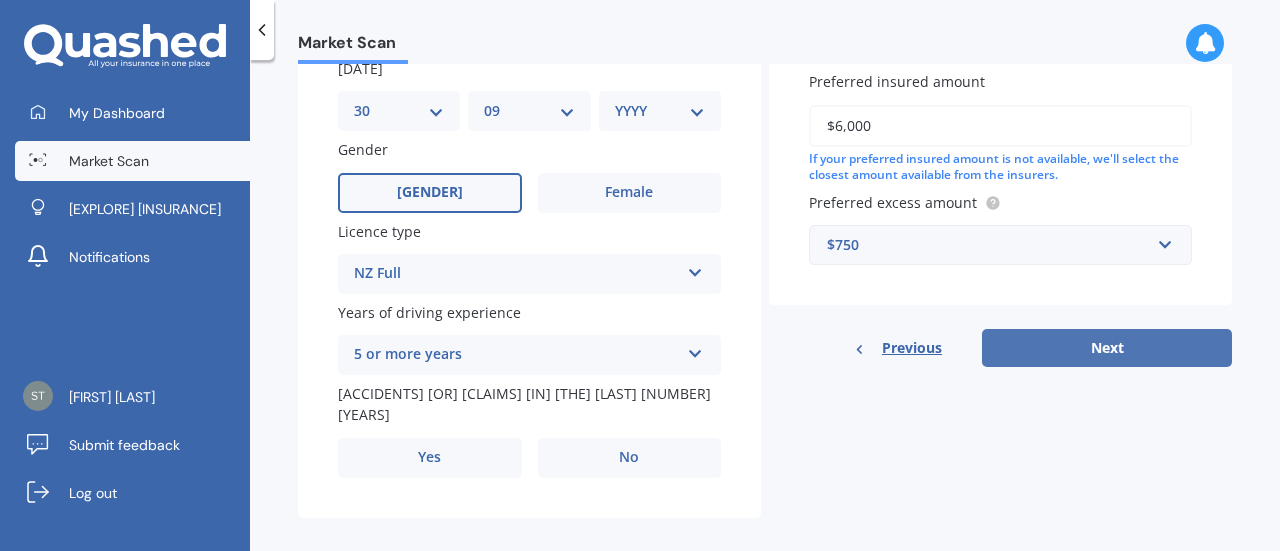 click on "Next" at bounding box center (1107, 348) 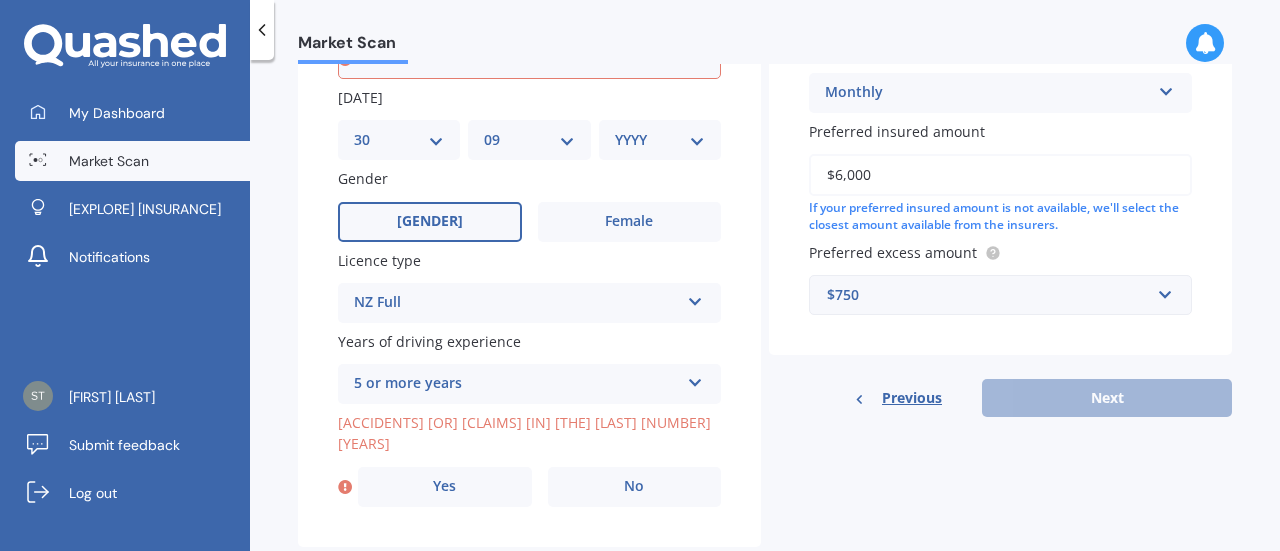 scroll, scrollTop: 629, scrollLeft: 0, axis: vertical 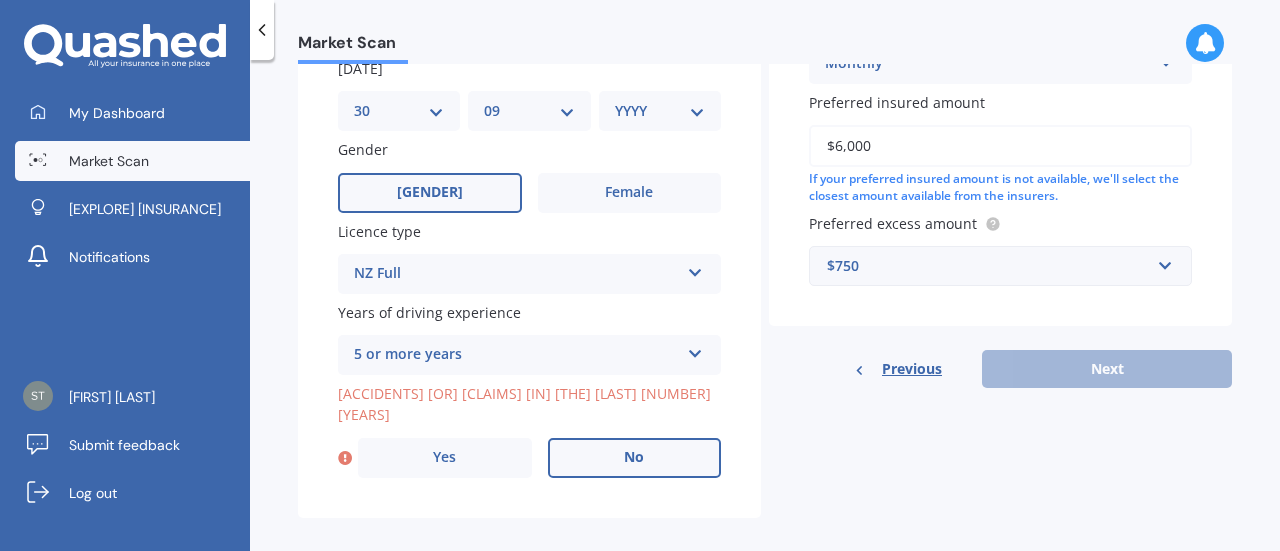click on "No" at bounding box center (635, 458) 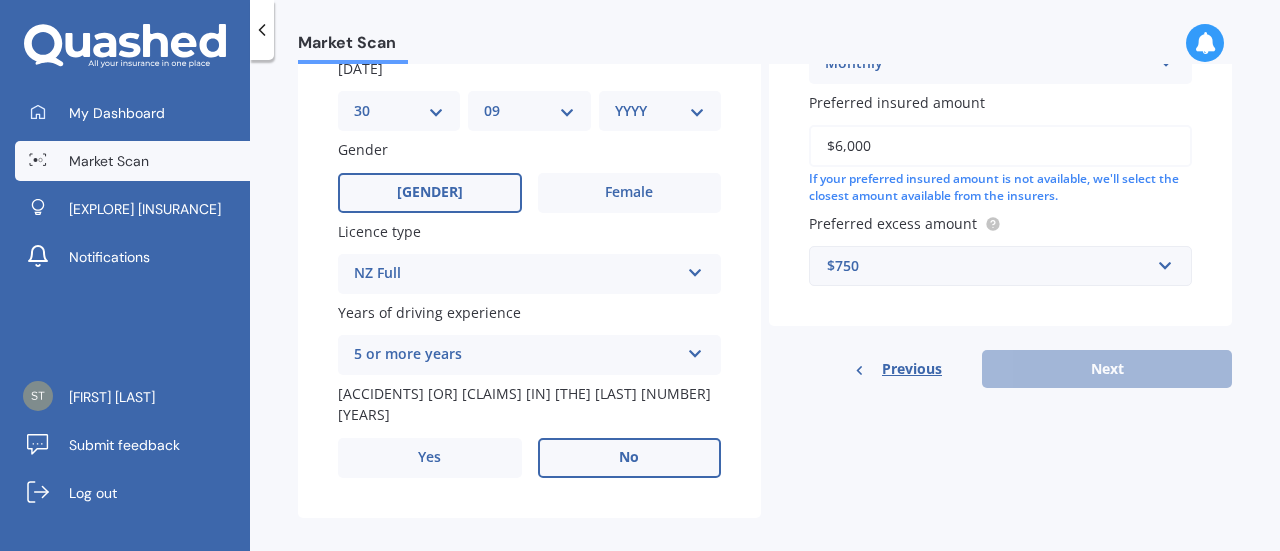 click on "[PREVIOUS] [NEXT]" at bounding box center [1000, 369] 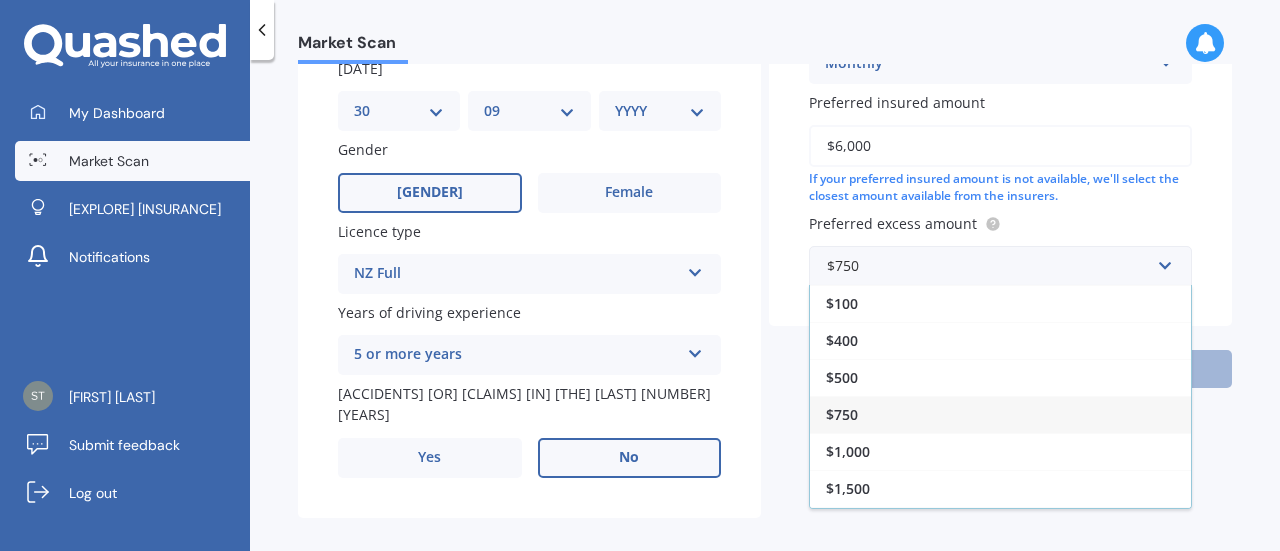 click on "Market Scan Vehicle Market Scan 70 % We just need a few more details to provide an accurate quote Details Plate number Search I don’t have a number plate Year 2007 Make Select make AC ALFA ROMEO ASTON MARTIN AUDI AUSTIN BEDFORD Bentley BMW BYD CADILLAC CAN-AM CHERY CHEVROLET CHRYSLER Citroen CRUISEAIR CUPRA DAEWOO DAIHATSU DAIMLER DAMON DIAHATSU DODGE EXOCET FACTORY FIVE FERRARI FIAT Fiord FLEETWOOD FORD FOTON FRASER GEELY GENESIS GEORGIE BOY GMC GREAT WALL GWM HAVAL HILLMAN HINO HOLDEN HOLIDAY RAMBLER HONDA HUMMER HYUNDAI INFINITI ISUZU IVECO JAC JAECOO JAGUAR JEEP KGM KIA LADA LAMBORGHINI LANCIA LANDROVER LDV LEXUS LINCOLN LOTUS LUNAR M.G M.G. MAHINDRA MASERATI MAZDA MCLAREN MERCEDES AMG Mercedes Benz MERCEDES-AMG MERCURY MINI MITSUBISHI MORGAN MORRIS NEWMAR NISSAN OMODA OPEL OXFORD PEUGEOT Plymouth Polestar PONTIAC PORSCHE PROTON RAM Range Rover Rayne RENAULT ROLLS ROYCE ROVER SAAB SATURN SEAT SHELBY SKODA SMART SSANGYONG SUBARU SUZUKI TATA TESLA TIFFIN Toyota TRIUMPH TVR Vauxhall VOLKSWAGEN VOLVO ZX Eos" at bounding box center (765, 309) 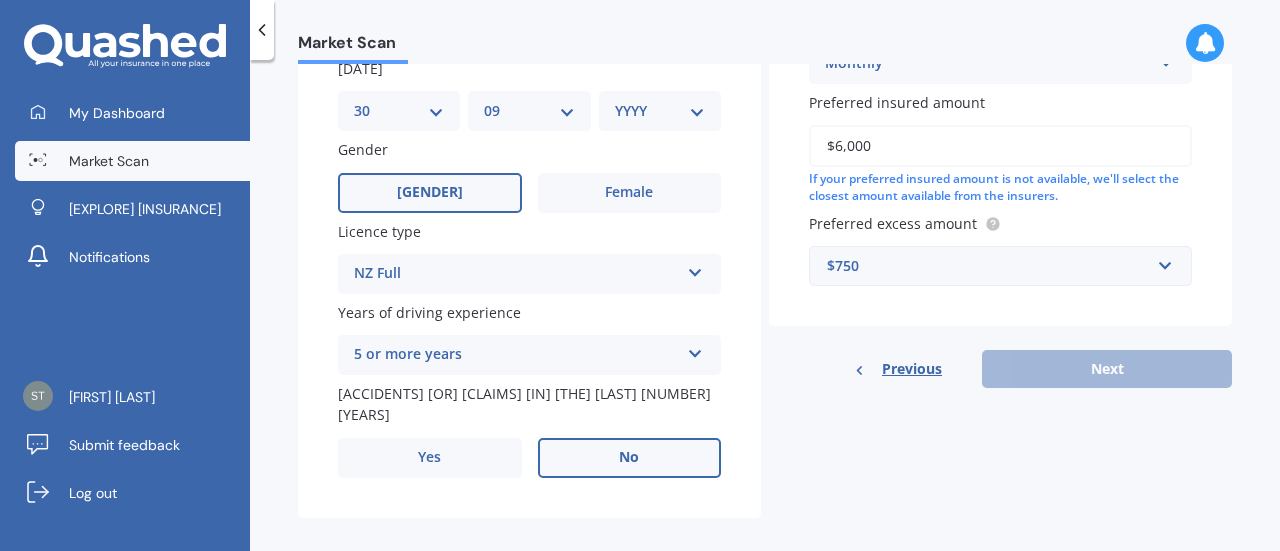 click on "[PREVIOUS] [NEXT]" at bounding box center (1000, 369) 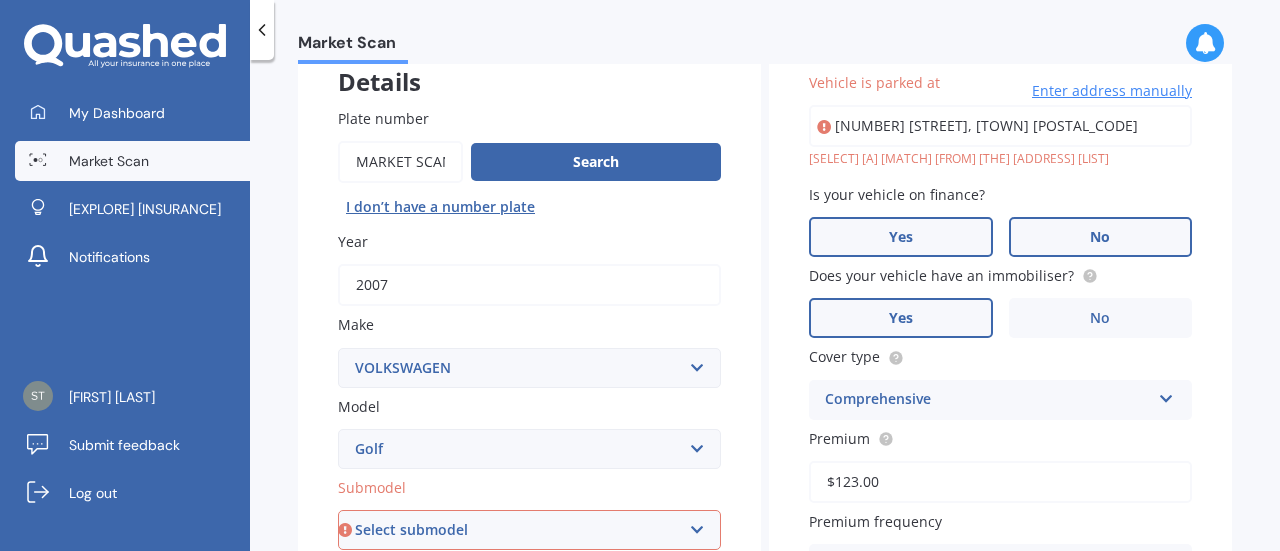 scroll, scrollTop: 0, scrollLeft: 0, axis: both 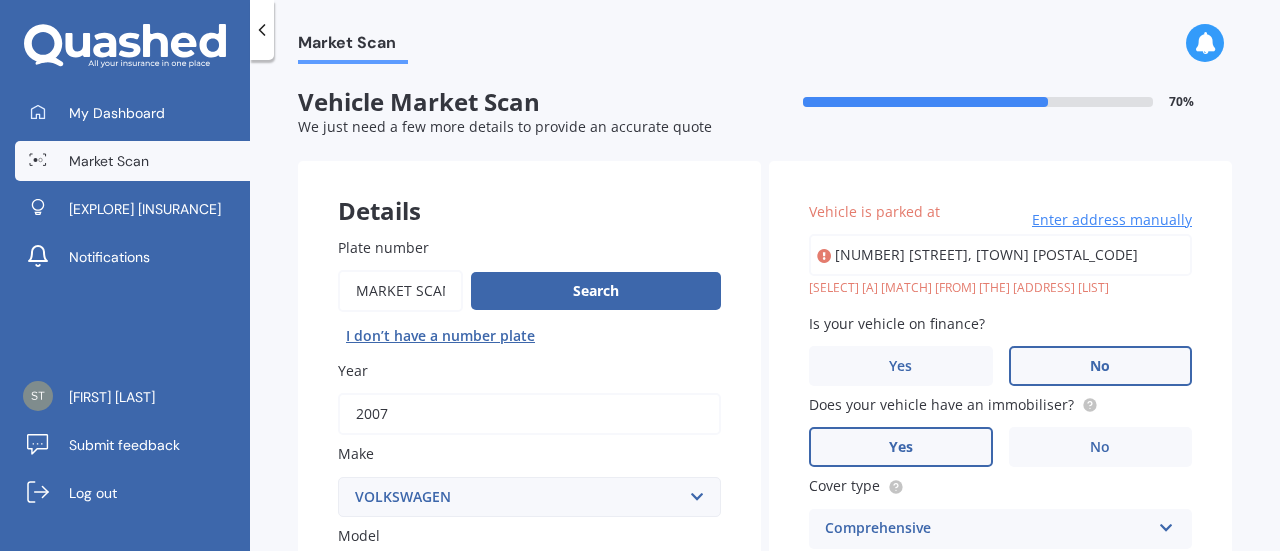 click on "[NUMBER] [STREET], [TOWN] [POSTAL_CODE]" at bounding box center [1000, 255] 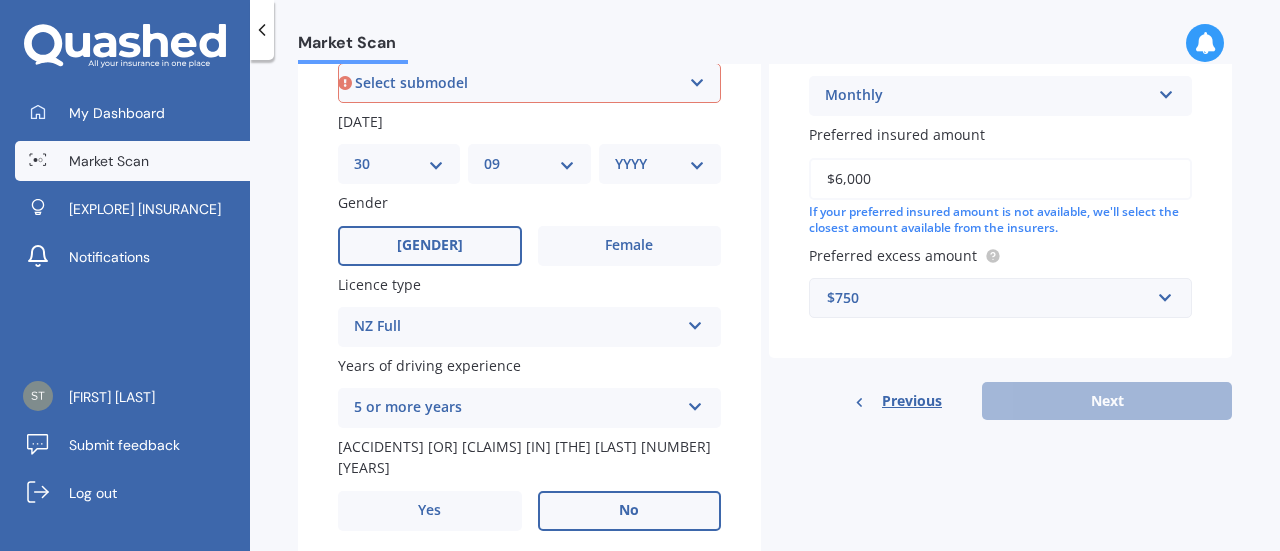 scroll, scrollTop: 629, scrollLeft: 0, axis: vertical 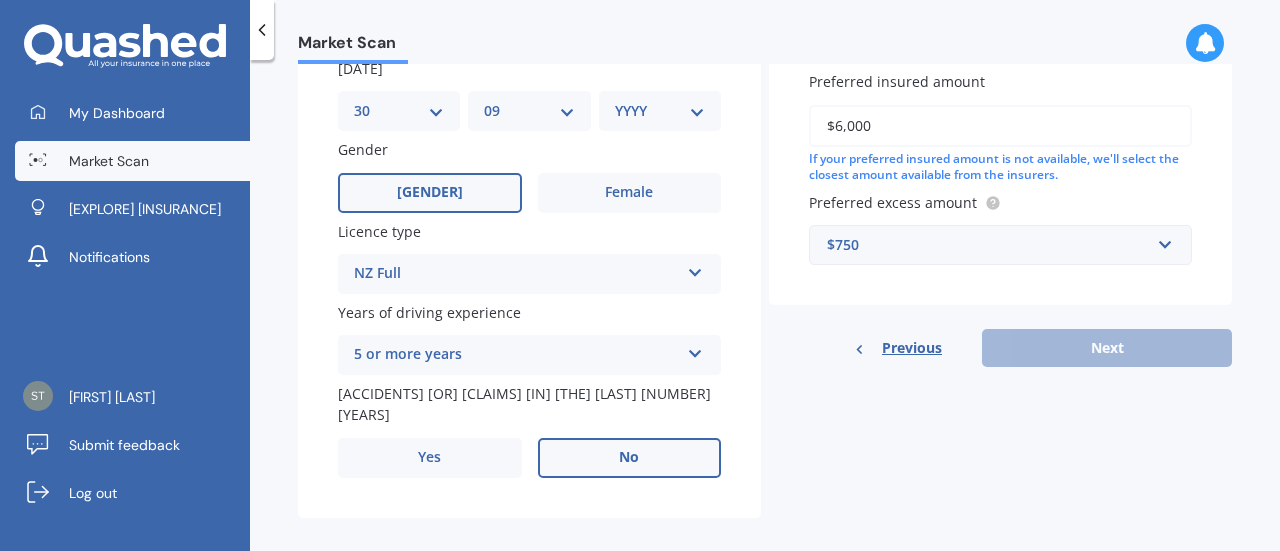 click on "[PREVIOUS] [NEXT]" at bounding box center (1000, 348) 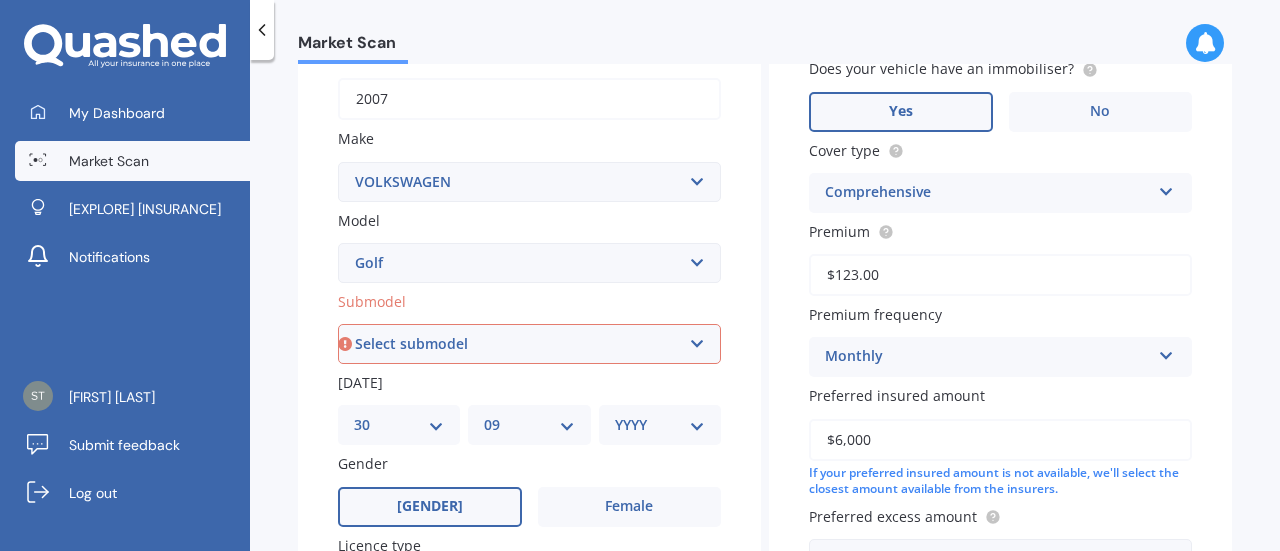 scroll, scrollTop: 500, scrollLeft: 0, axis: vertical 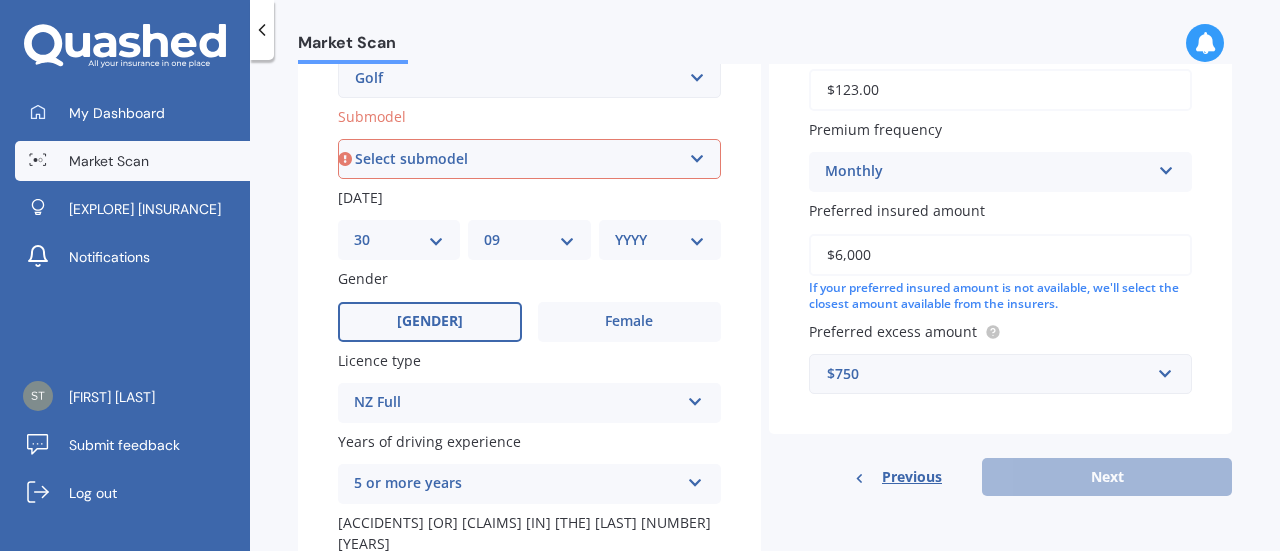 click on "Select submodel (All other) 1.4 GT TSI 1.4 TSI 1.6 1.6 FSI 1.6 TSI 1.8 1.9 TDI DSG 2.0 T GTI 2.0 TDI 4Motion 2.0 TDI 4Motion GT Sport 2.0 TDI DSG 2.0 TDI GT Sport 2.O 2.O FSI Cabriolet GT Turbo GTE Hybrid GTI Petrol Turbo 2WD GTI Turbo Hatchback 1.2T R R32 R32 turbo R36 TDI Comfortlinewagon 1.6 TSI 2.0L V5 V6 incl 4 Motion Variant 1.4 TSI" at bounding box center (529, 159) 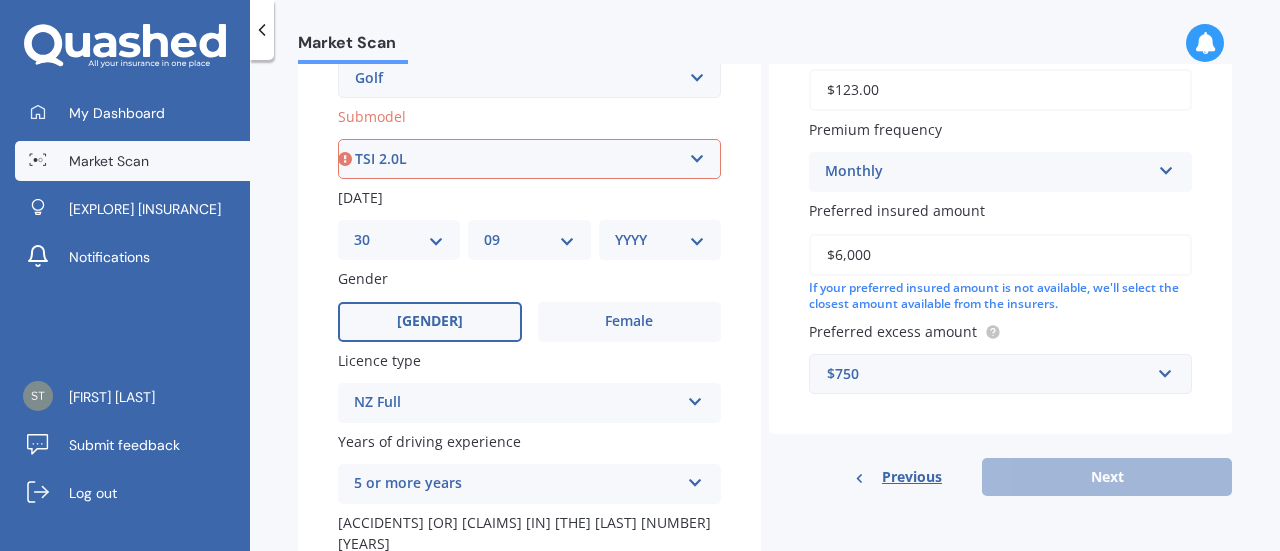click on "Select submodel (All other) 1.4 GT TSI 1.4 TSI 1.6 1.6 FSI 1.6 TSI 1.8 1.9 TDI DSG 2.0 T GTI 2.0 TDI 4Motion 2.0 TDI 4Motion GT Sport 2.0 TDI DSG 2.0 TDI GT Sport 2.O 2.O FSI Cabriolet GT Turbo GTE Hybrid GTI Petrol Turbo 2WD GTI Turbo Hatchback 1.2T R R32 R32 turbo R36 TDI Comfortlinewagon 1.6 TSI 2.0L V5 V6 incl 4 Motion Variant 1.4 TSI" at bounding box center (529, 159) 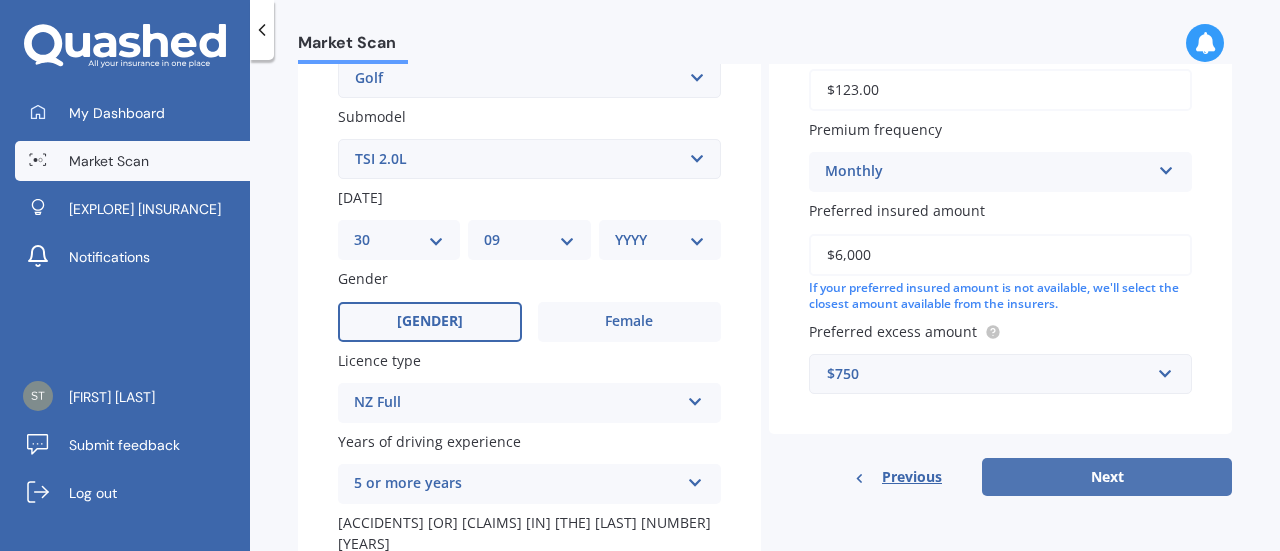 click on "Next" at bounding box center [1107, 477] 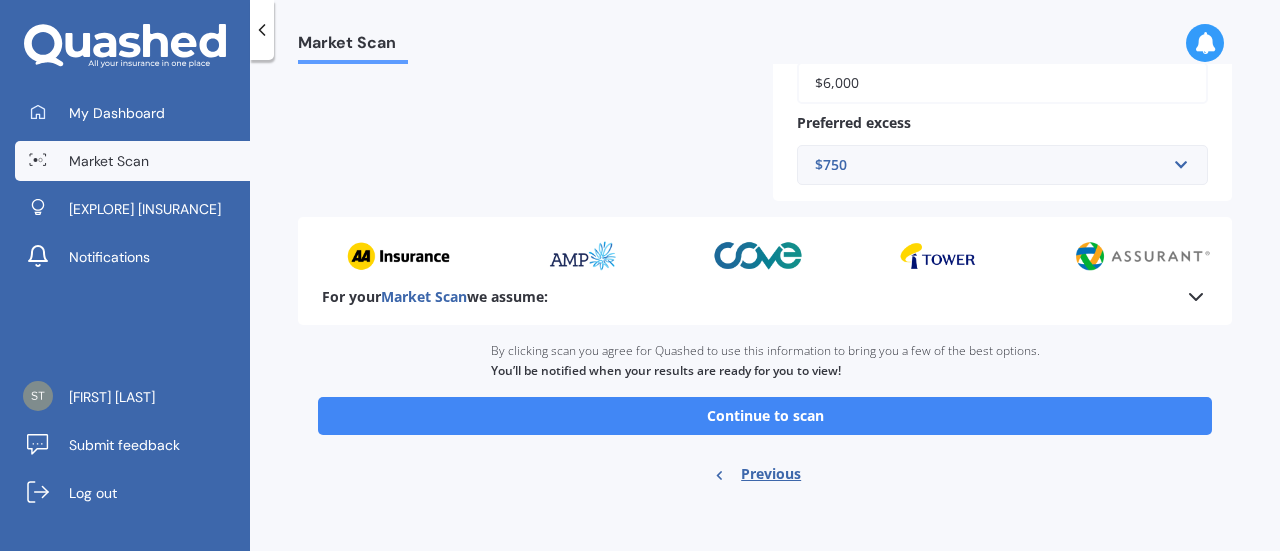 scroll, scrollTop: 648, scrollLeft: 0, axis: vertical 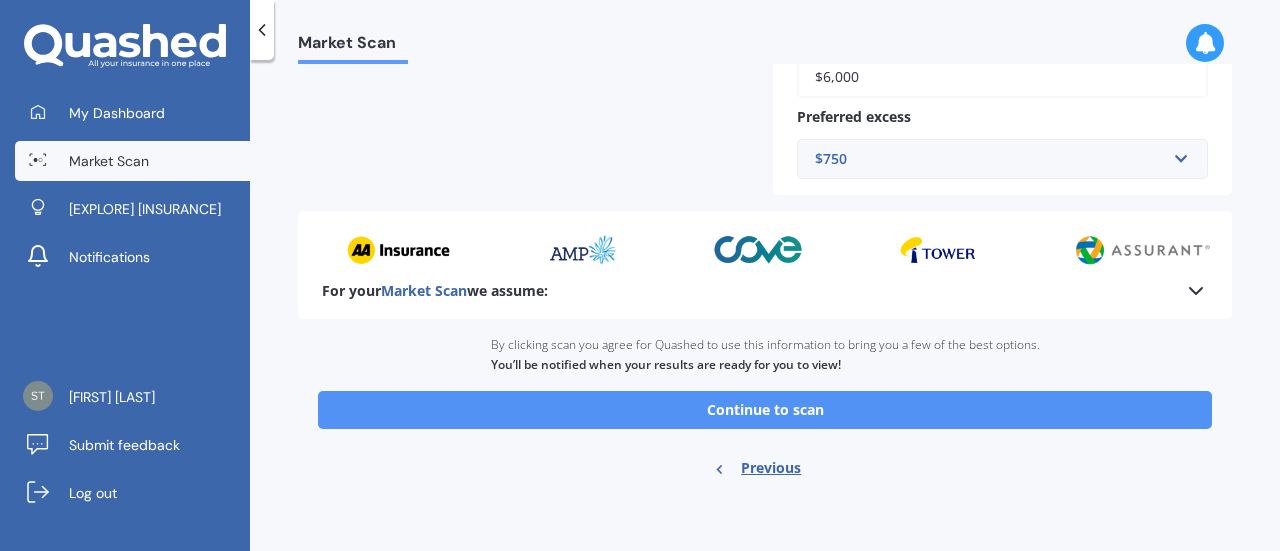 click on "Continue to scan" at bounding box center (765, 410) 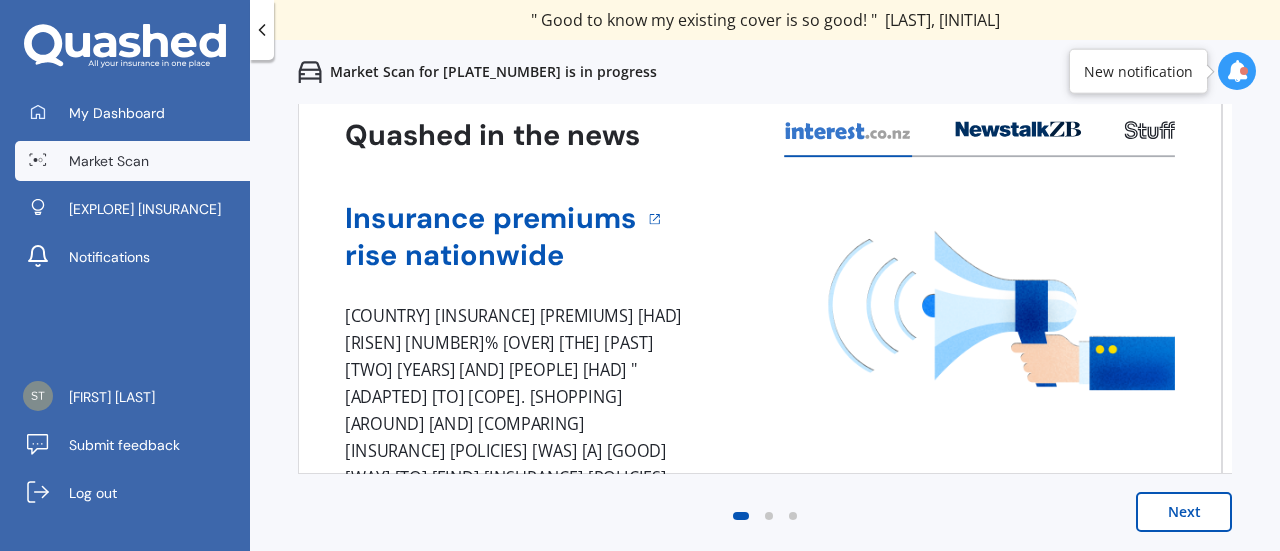scroll, scrollTop: 0, scrollLeft: 0, axis: both 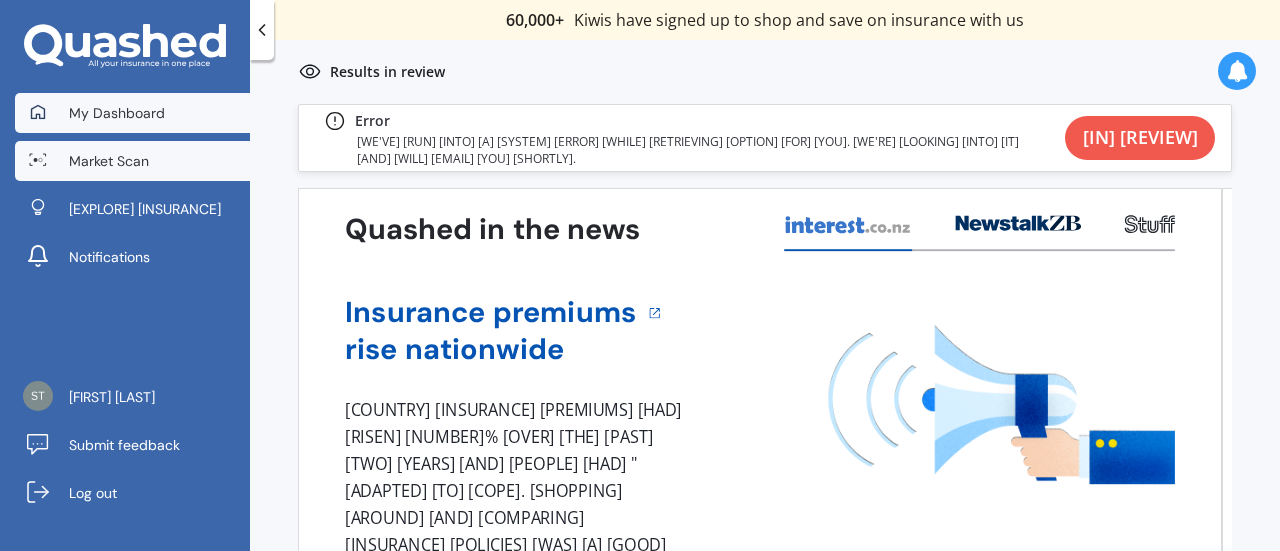 click on "My Dashboard" at bounding box center (117, 113) 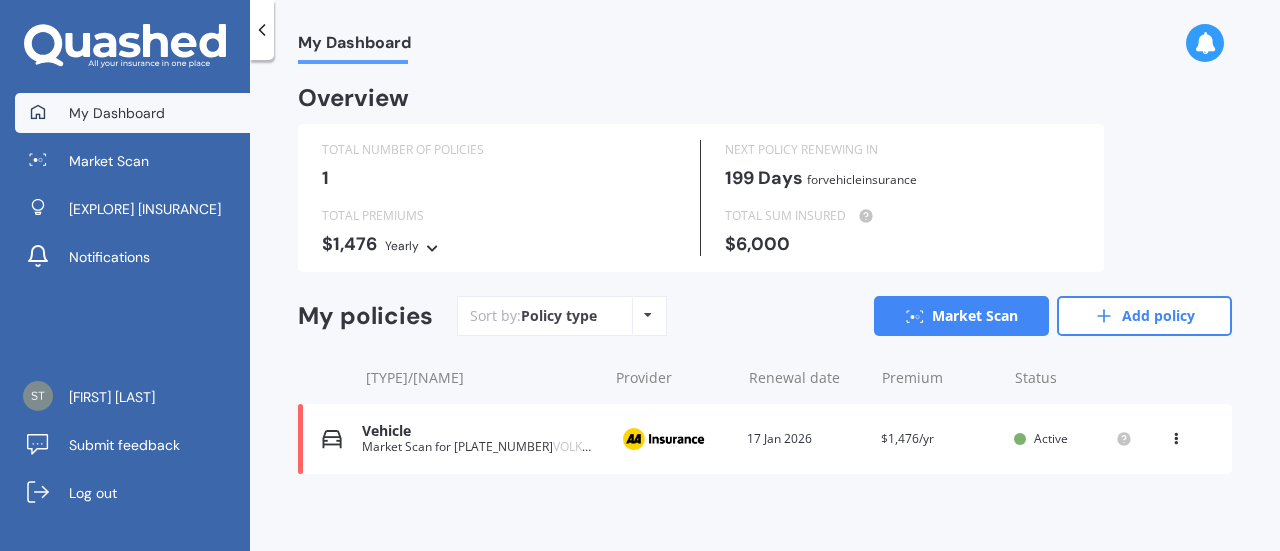 click at bounding box center (1176, 435) 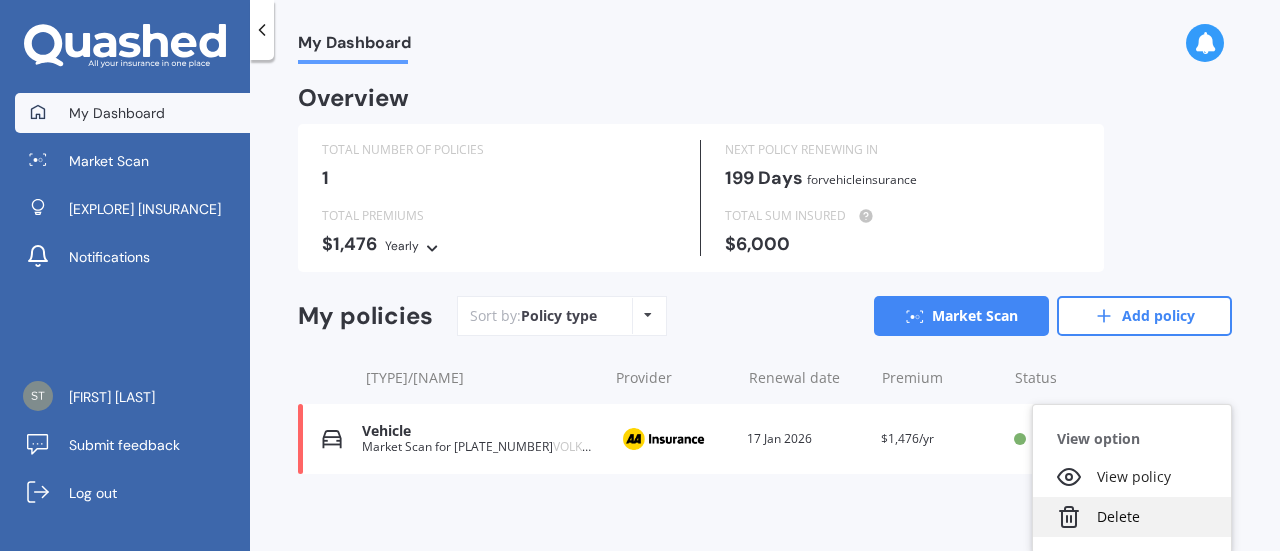 click on "Delete" at bounding box center (1132, 517) 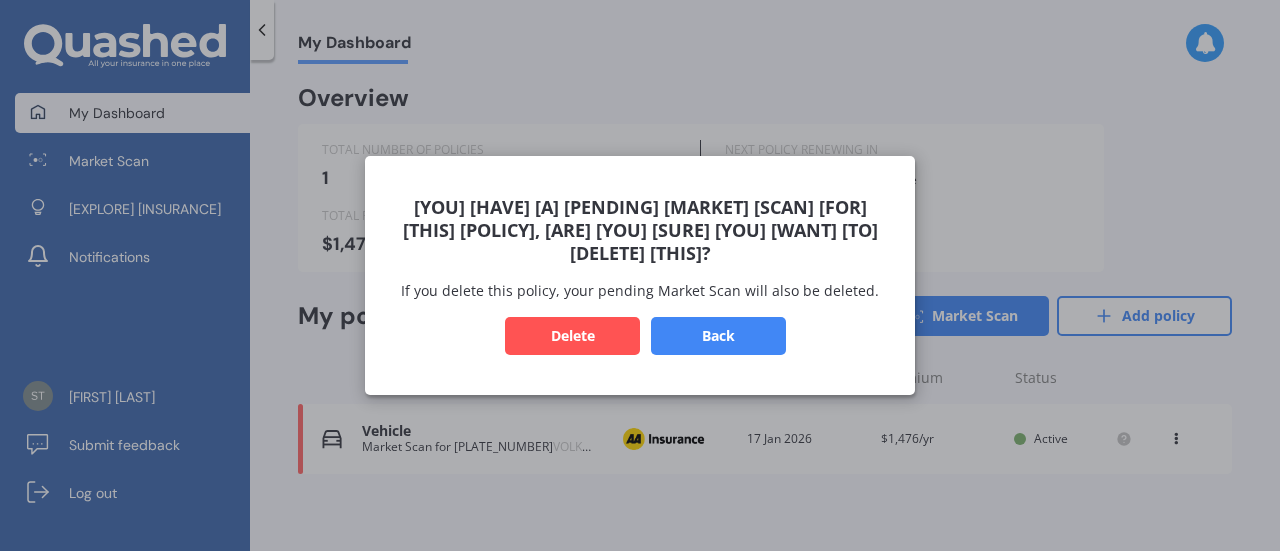 click on "Delete" at bounding box center (572, 336) 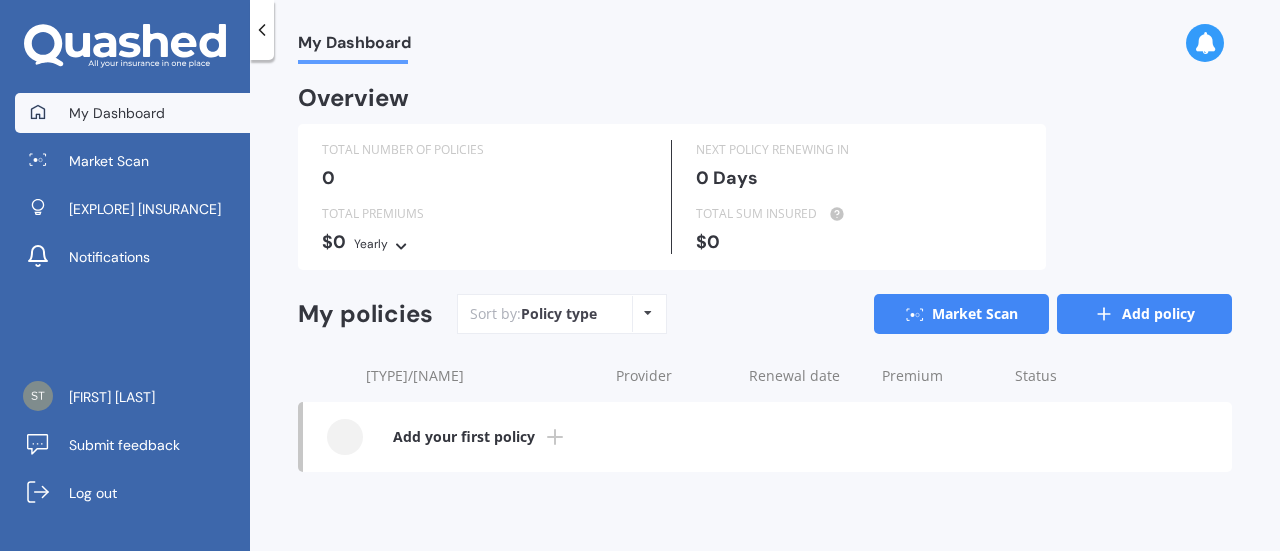 click on "Add policy" at bounding box center (1144, 314) 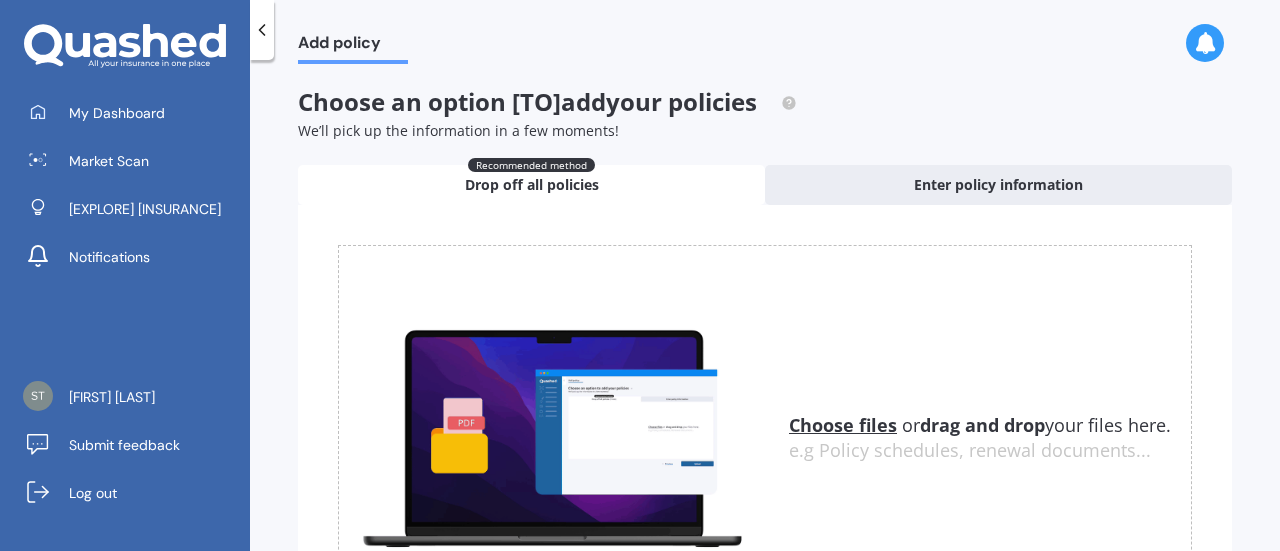 click on "Choose files" at bounding box center [843, 425] 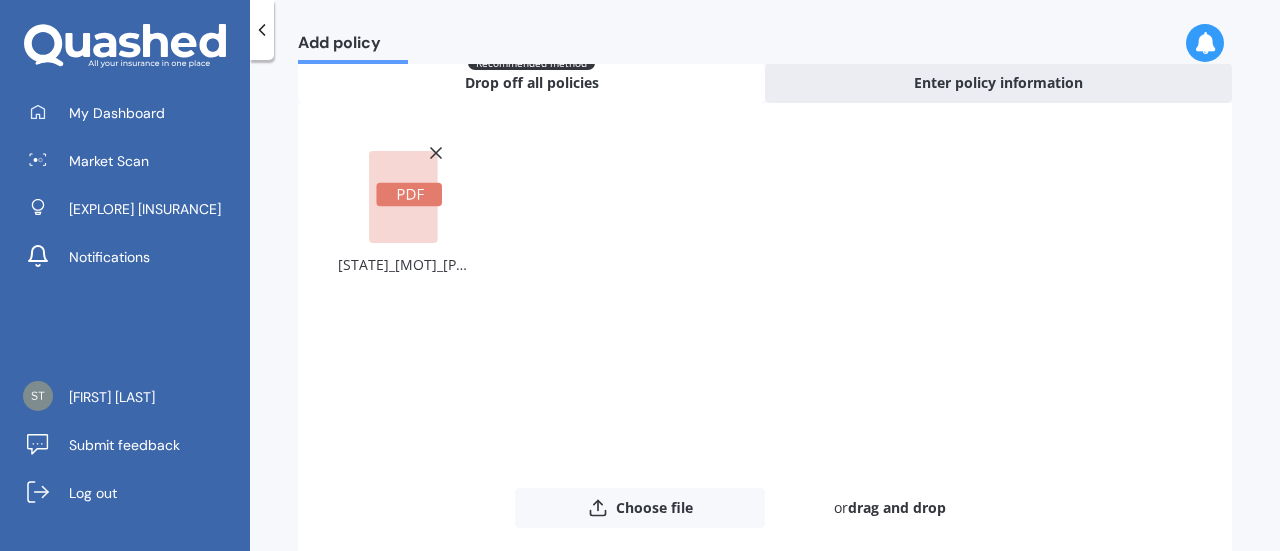 scroll, scrollTop: 216, scrollLeft: 0, axis: vertical 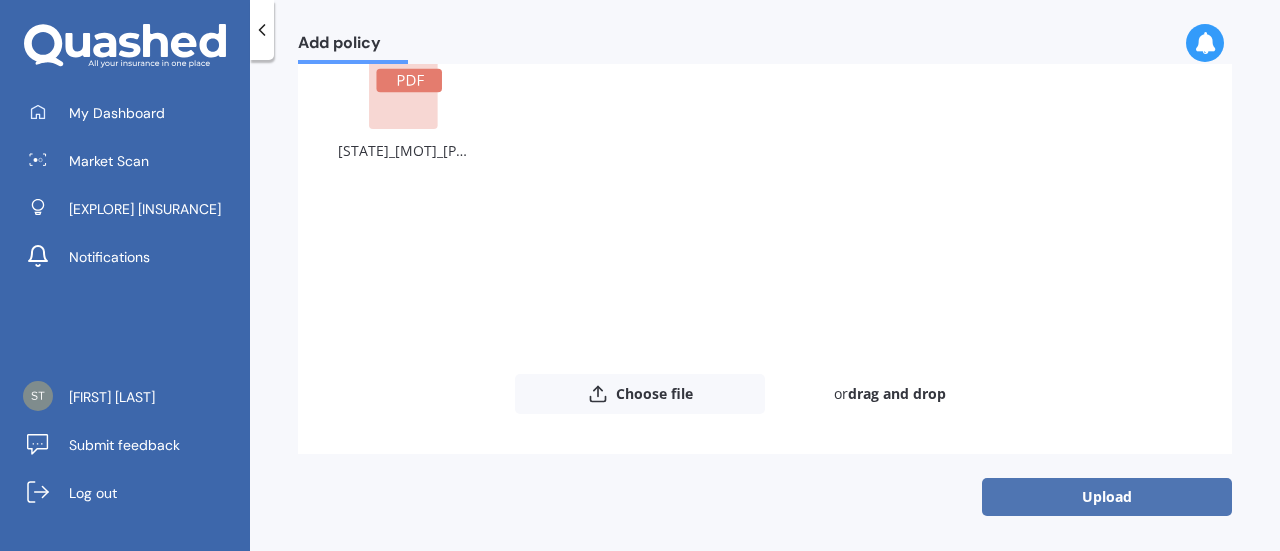 click on "Upload" at bounding box center (1107, 497) 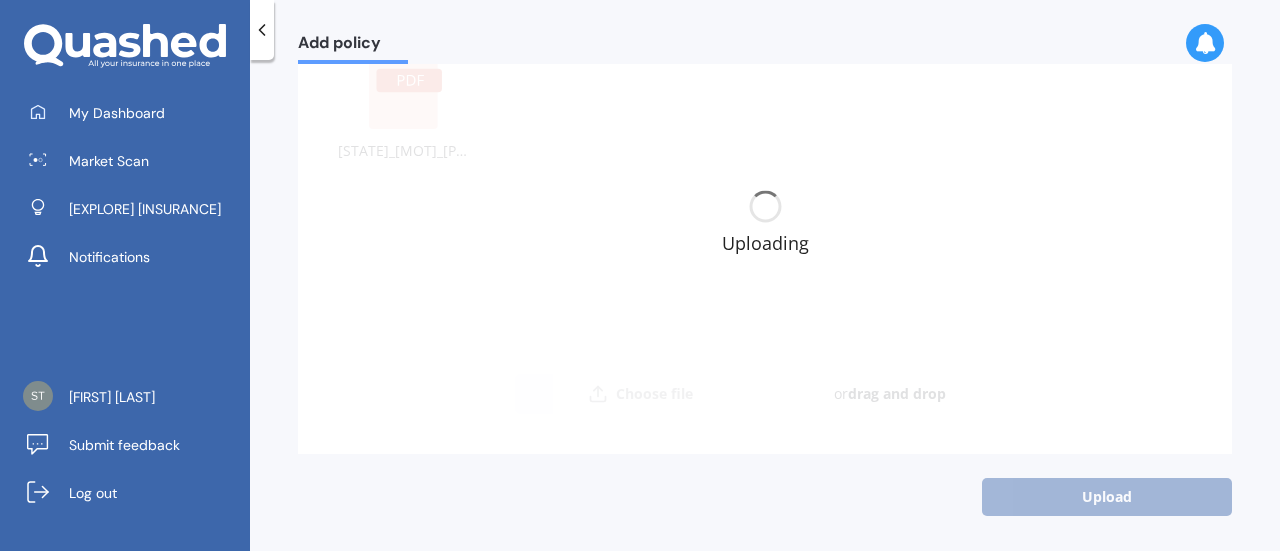 scroll, scrollTop: 0, scrollLeft: 0, axis: both 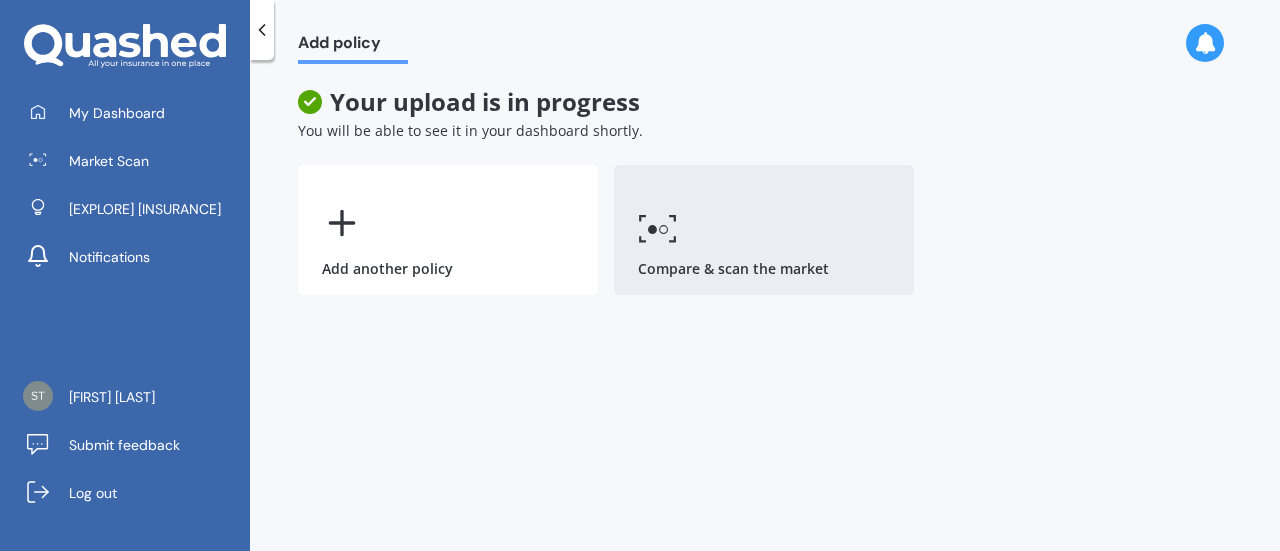 click on "Compare & scan the market" at bounding box center [764, 230] 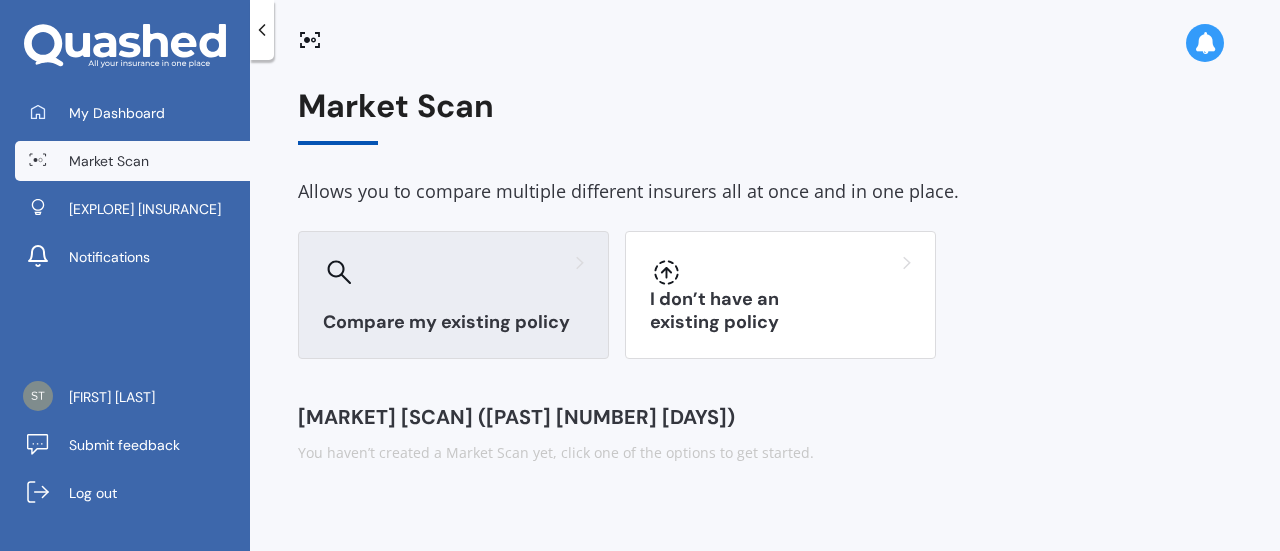 click on "Compare my existing policy" at bounding box center [453, 295] 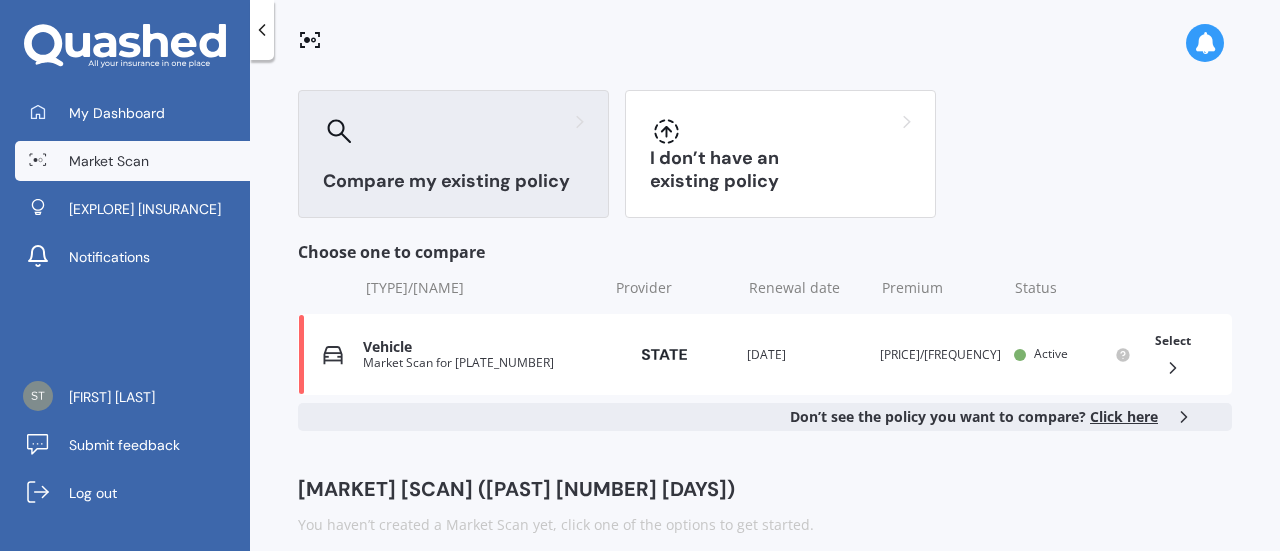 scroll, scrollTop: 160, scrollLeft: 0, axis: vertical 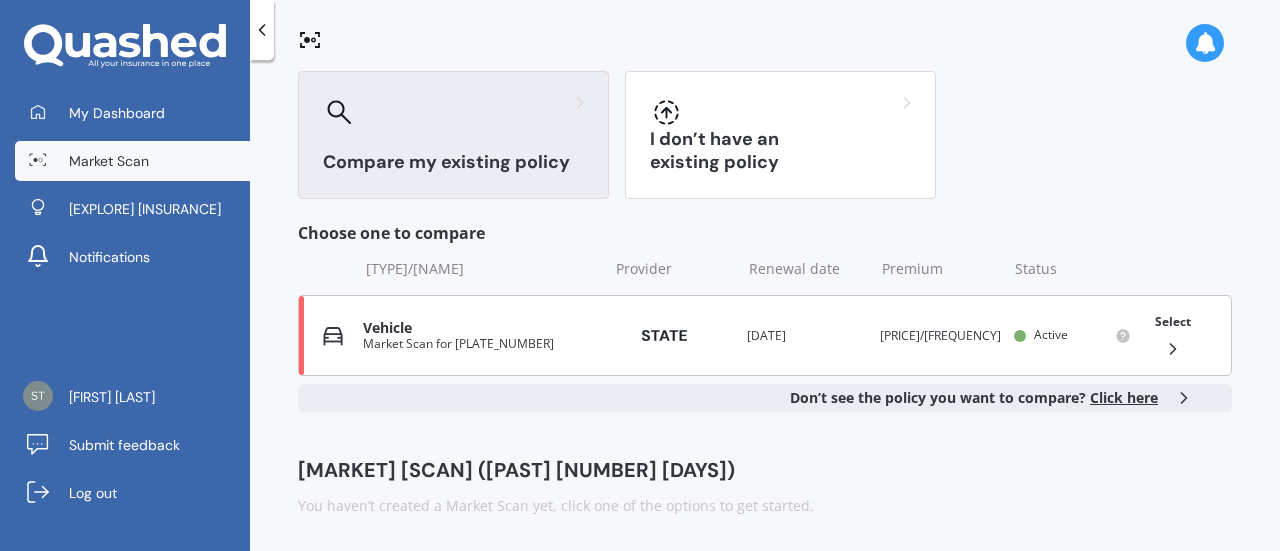 click at bounding box center [1173, 349] 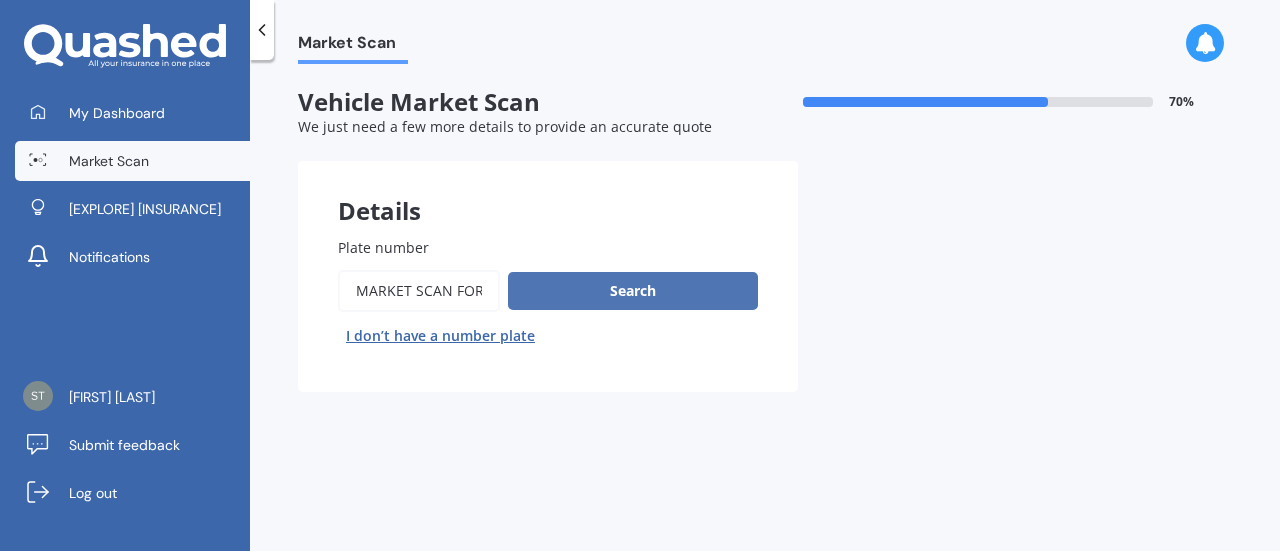 click on "Search" at bounding box center (633, 291) 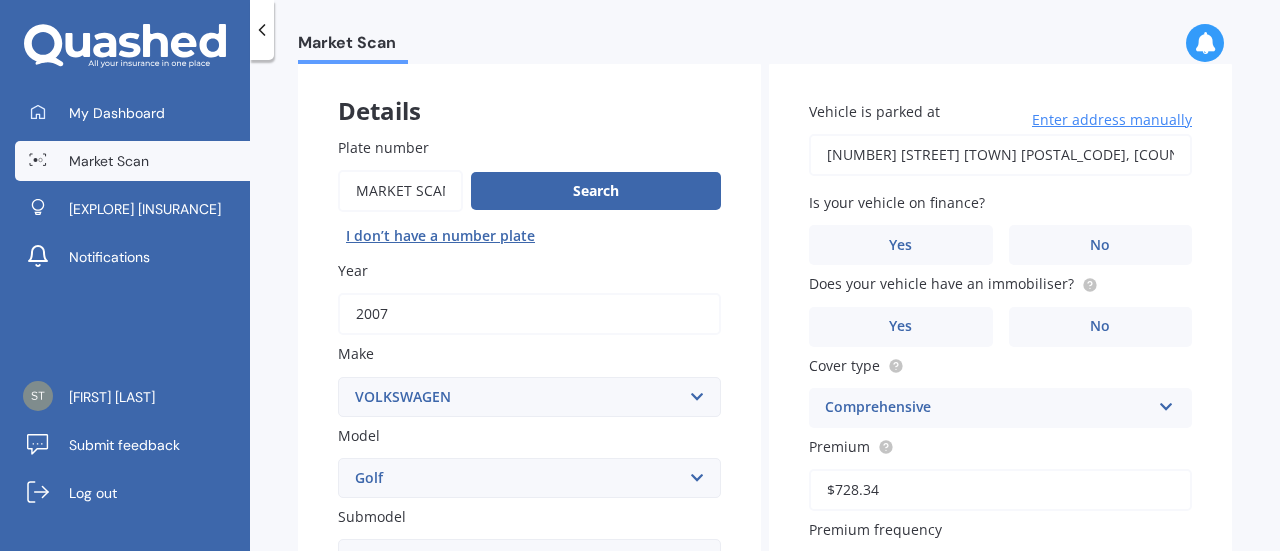 scroll, scrollTop: 300, scrollLeft: 0, axis: vertical 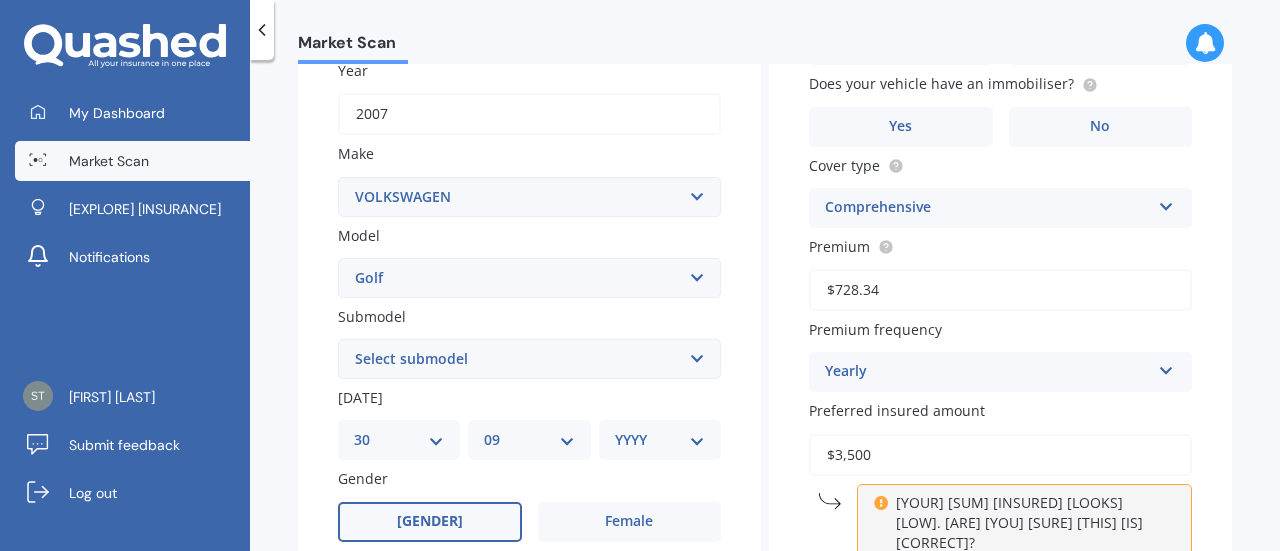 click on "Select submodel (All other) 1.4 GT TSI 1.4 TSI 1.6 1.6 FSI 1.6 TSI 1.8 1.9 TDI DSG 2.0 T GTI 2.0 TDI 4Motion 2.0 TDI 4Motion GT Sport 2.0 TDI DSG 2.0 TDI GT Sport 2.O 2.O FSI Cabriolet GT Turbo GTE Hybrid GTI Petrol Turbo 2WD GTI Turbo Hatchback 1.2T R R32 R32 turbo R36 TDI Comfortlinewagon 1.6 TSI 2.0L V5 V6 incl 4 Motion Variant 1.4 TSI" at bounding box center [529, 359] 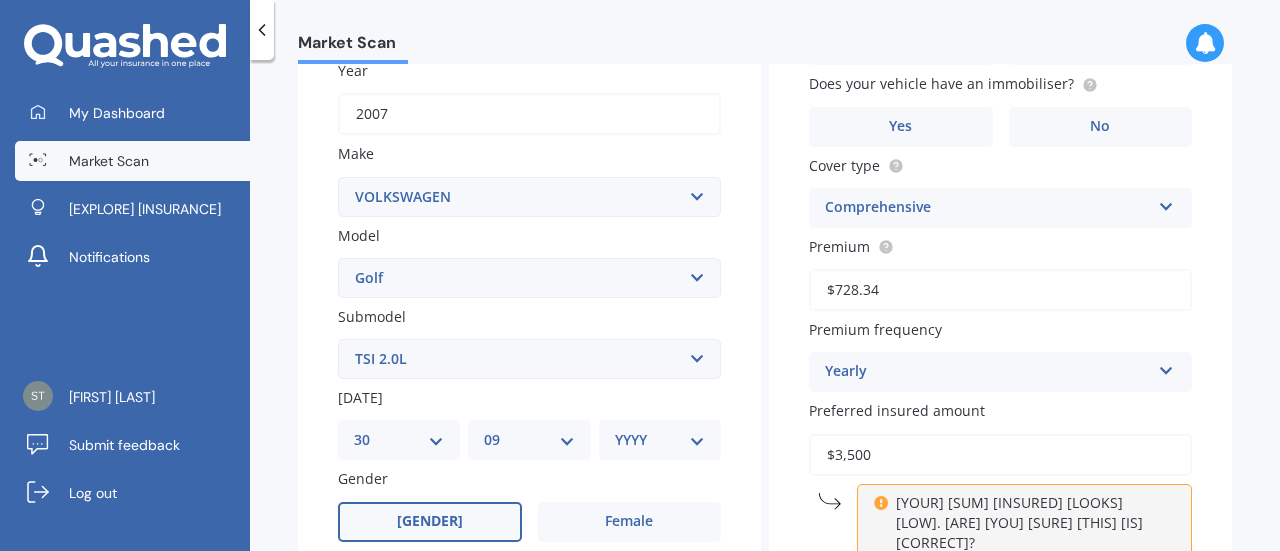 click on "Select submodel (All other) 1.4 GT TSI 1.4 TSI 1.6 1.6 FSI 1.6 TSI 1.8 1.9 TDI DSG 2.0 T GTI 2.0 TDI 4Motion 2.0 TDI 4Motion GT Sport 2.0 TDI DSG 2.0 TDI GT Sport 2.O 2.O FSI Cabriolet GT Turbo GTE Hybrid GTI Petrol Turbo 2WD GTI Turbo Hatchback 1.2T R R32 R32 turbo R36 TDI Comfortlinewagon 1.6 TSI 2.0L V5 V6 incl 4 Motion Variant 1.4 TSI" at bounding box center [529, 359] 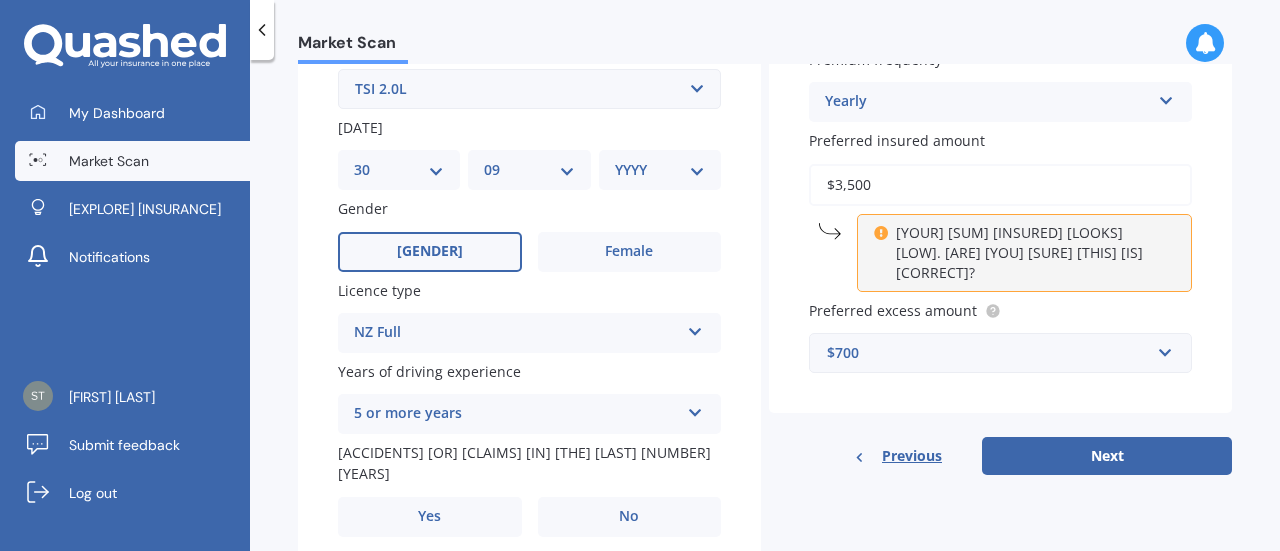 scroll, scrollTop: 629, scrollLeft: 0, axis: vertical 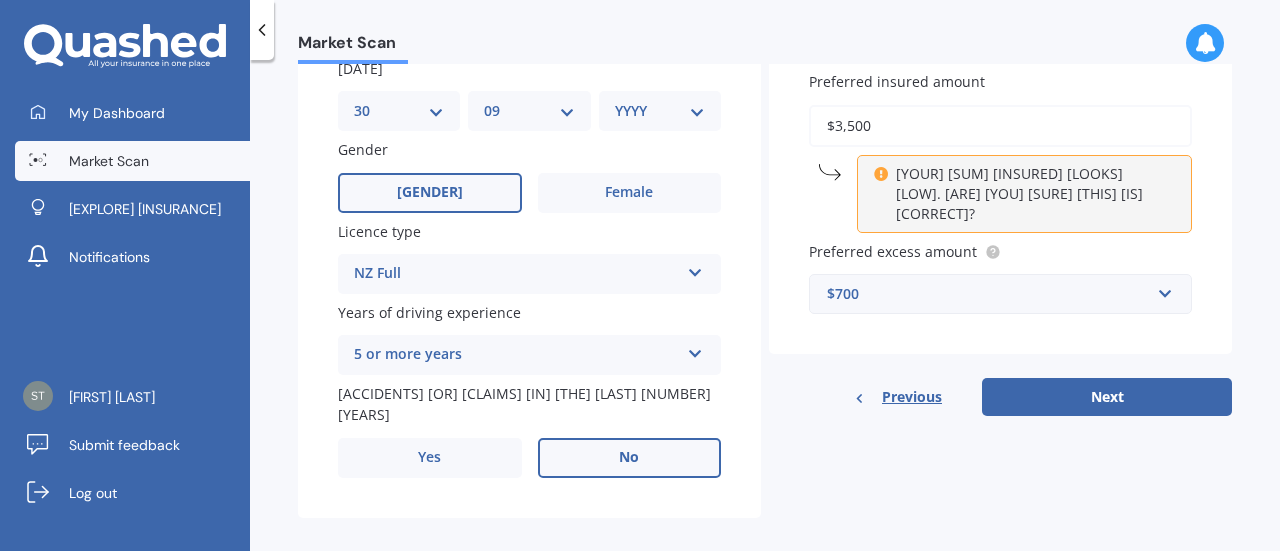 click on "No" at bounding box center (430, 192) 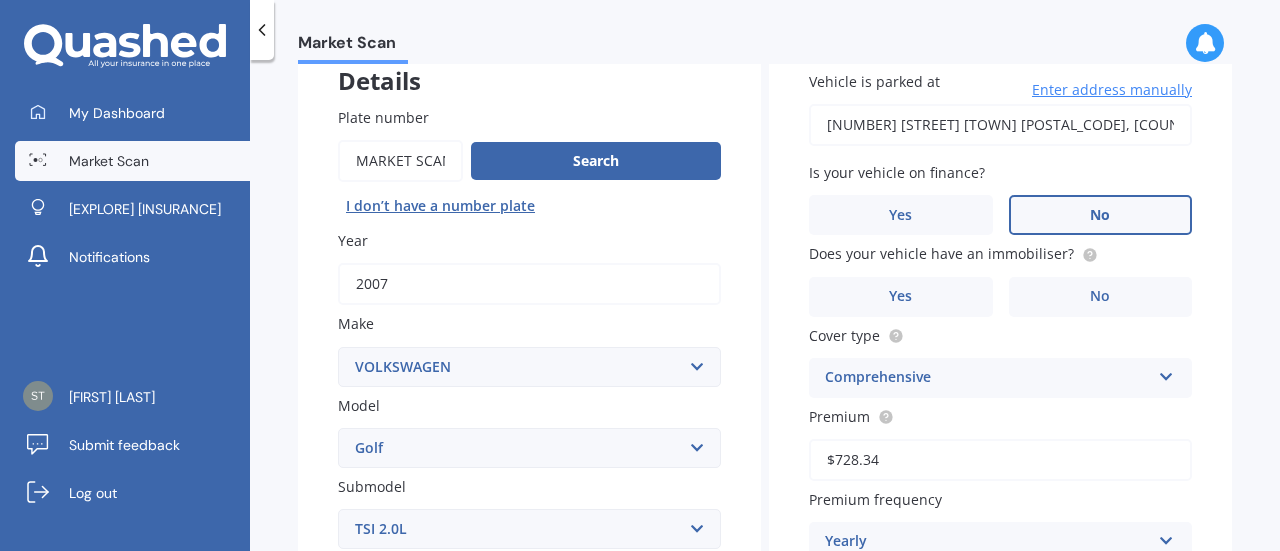 scroll, scrollTop: 129, scrollLeft: 0, axis: vertical 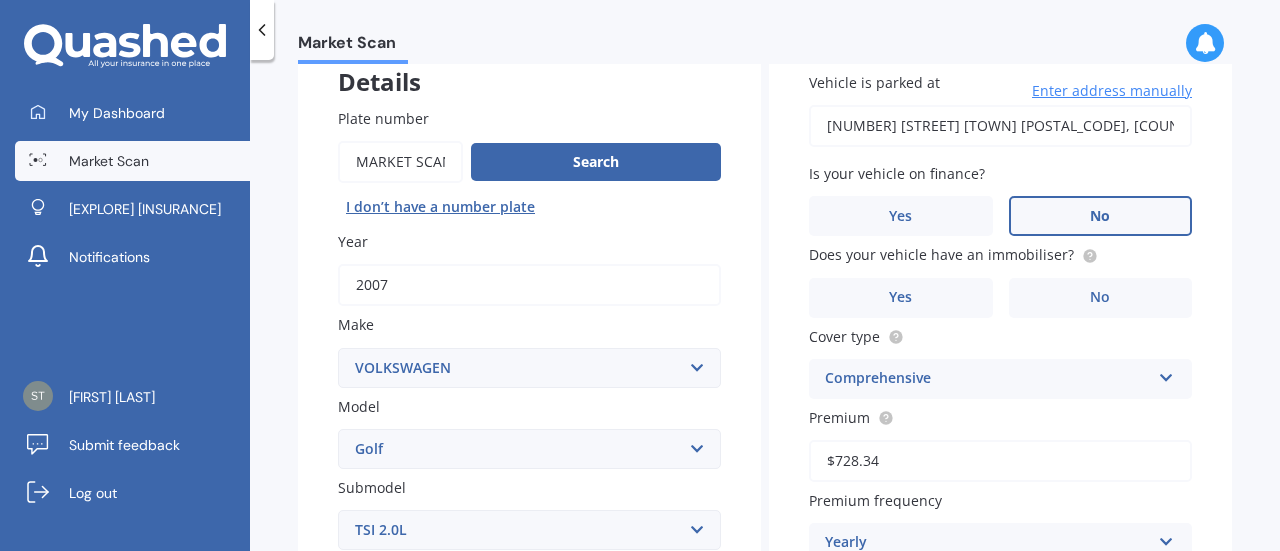 click on "No" at bounding box center [630, 693] 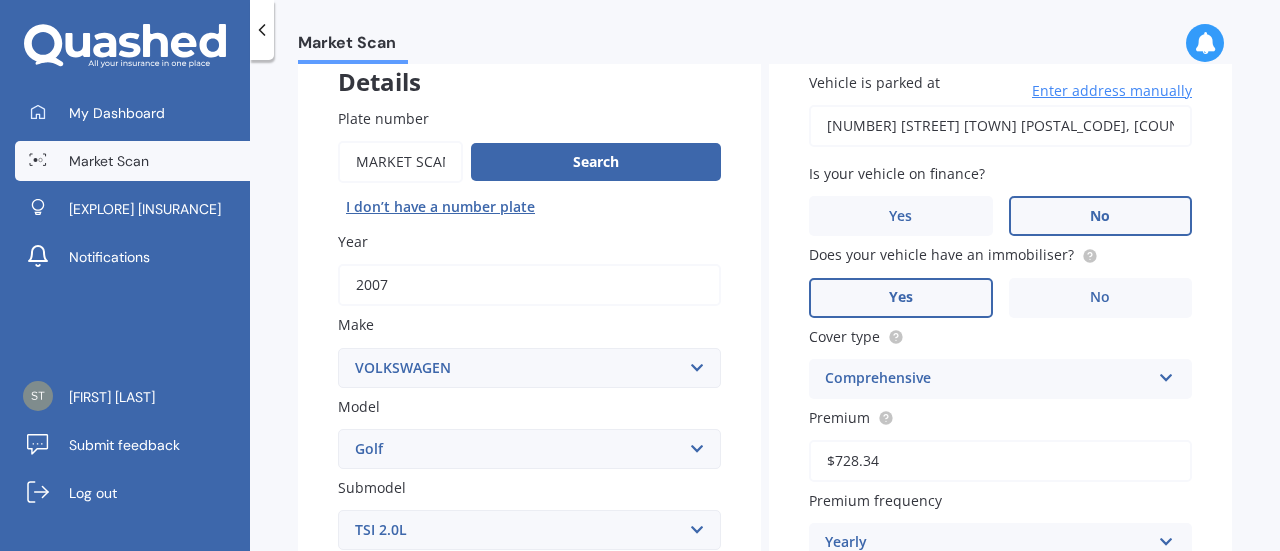 click on "Yes" at bounding box center [430, 693] 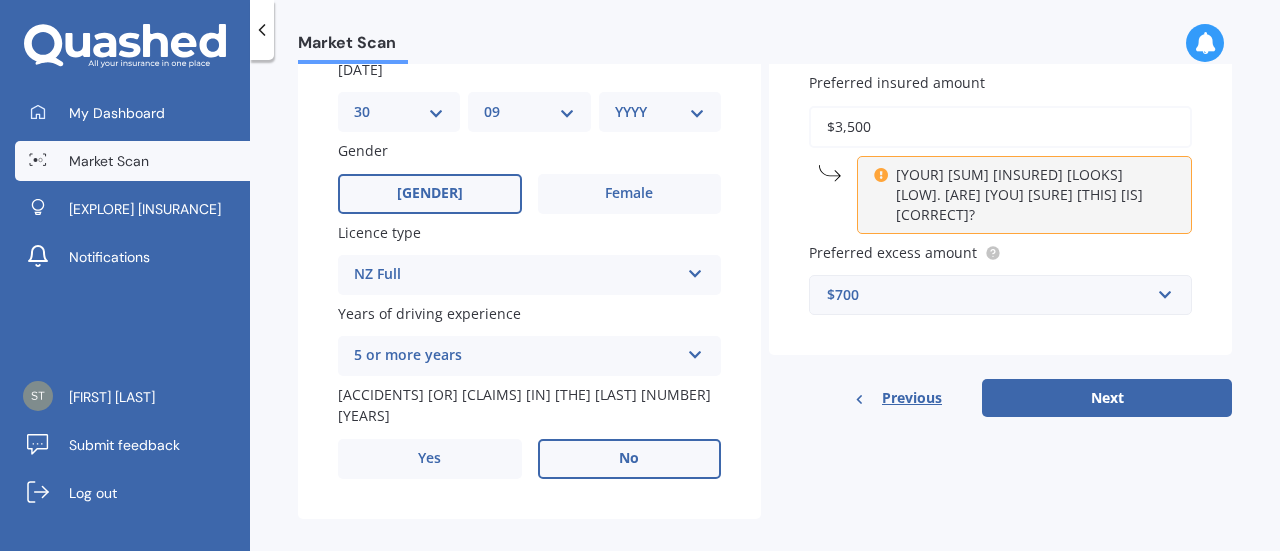 scroll, scrollTop: 629, scrollLeft: 0, axis: vertical 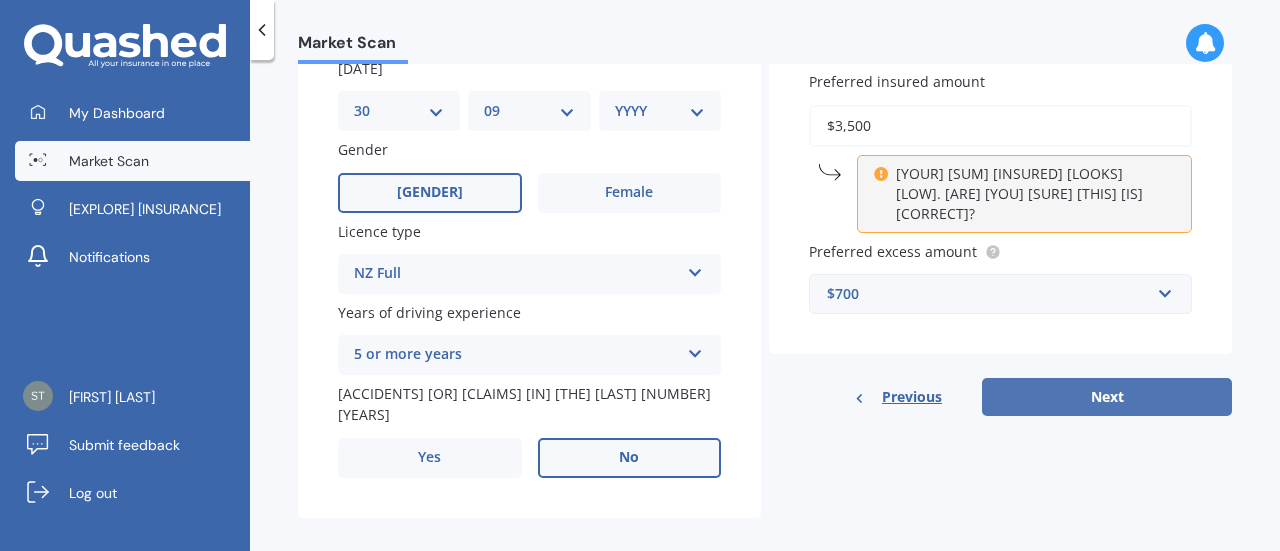 click on "Next" at bounding box center [1107, 397] 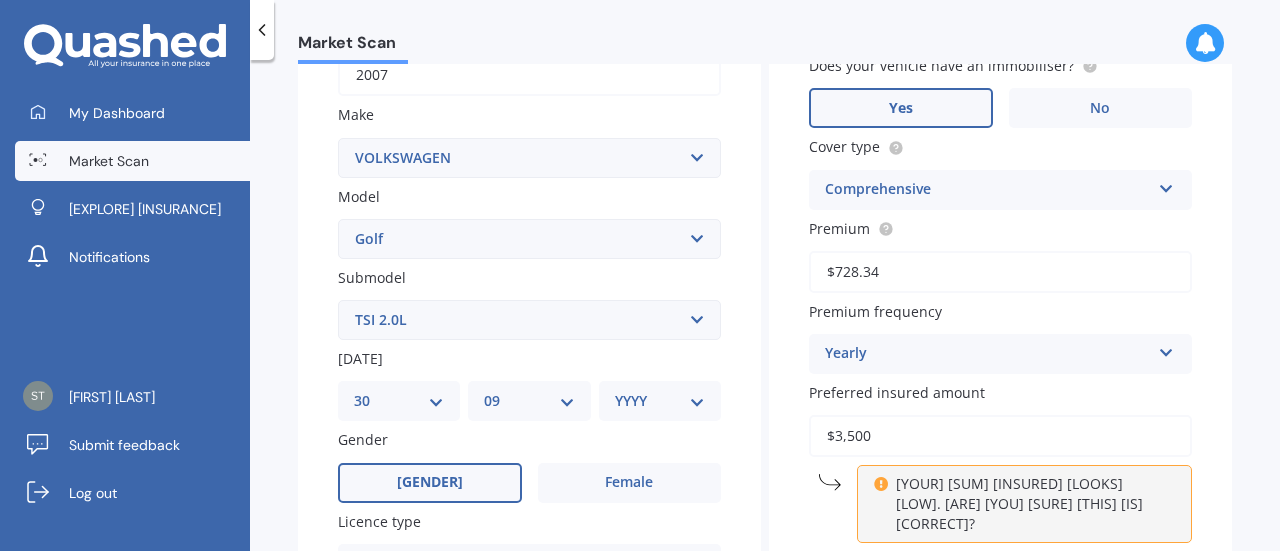 scroll, scrollTop: 136, scrollLeft: 0, axis: vertical 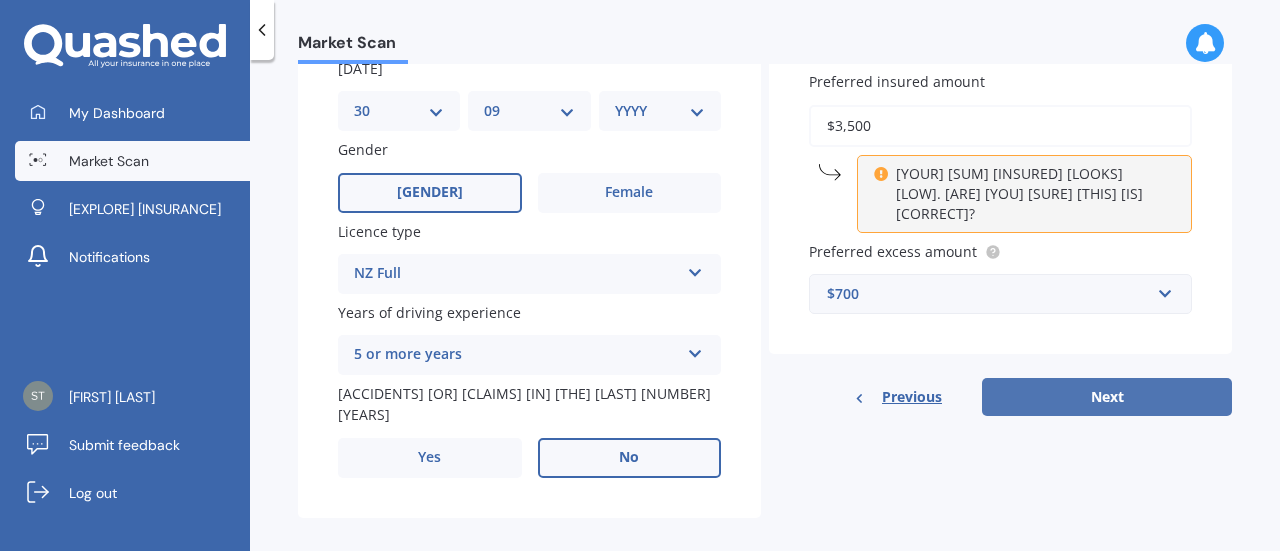 click on "Next" at bounding box center [1107, 397] 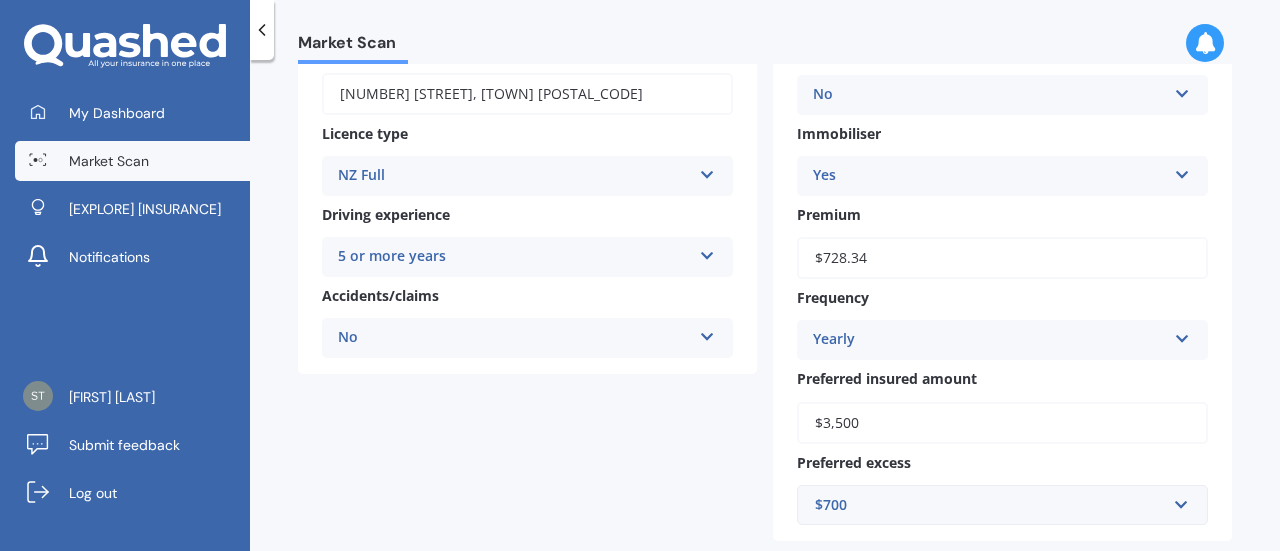 scroll, scrollTop: 600, scrollLeft: 0, axis: vertical 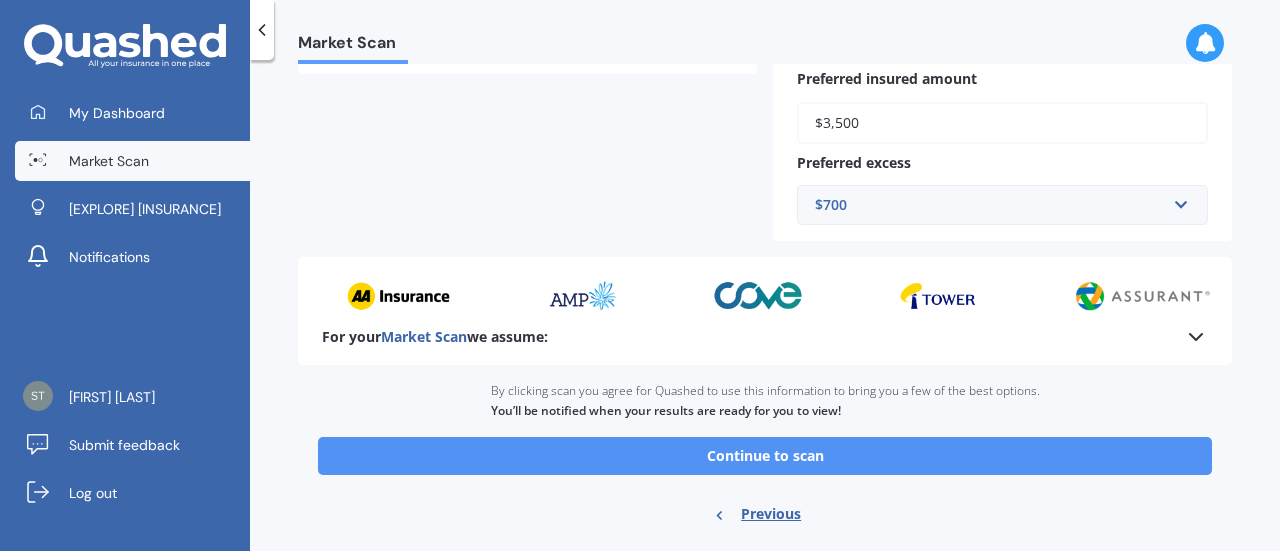 click on "Continue to scan" at bounding box center (765, 456) 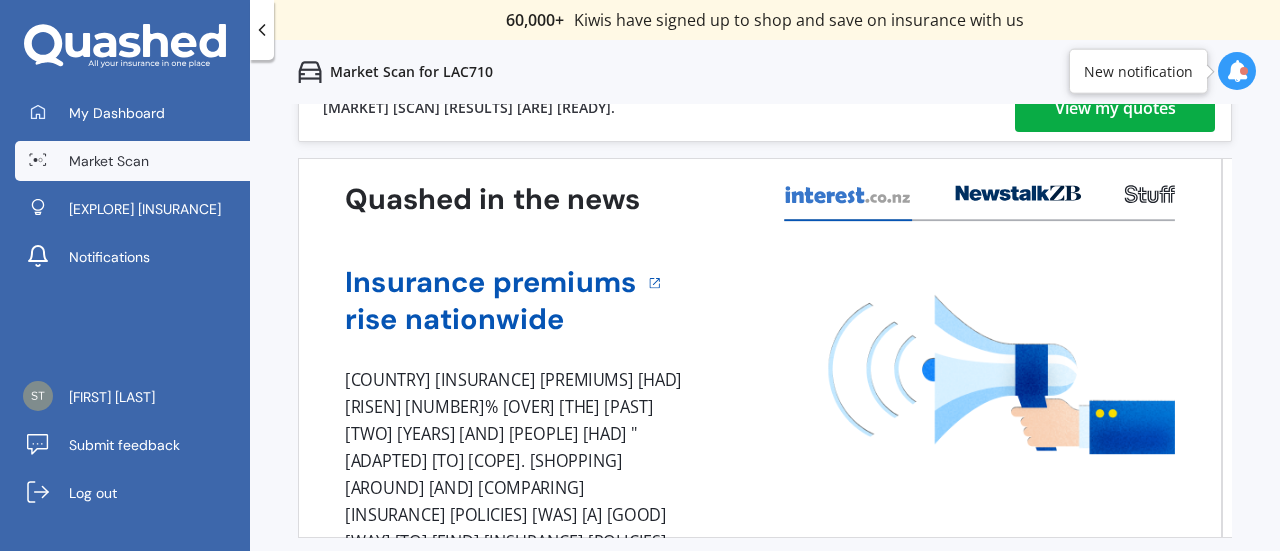 scroll, scrollTop: 0, scrollLeft: 0, axis: both 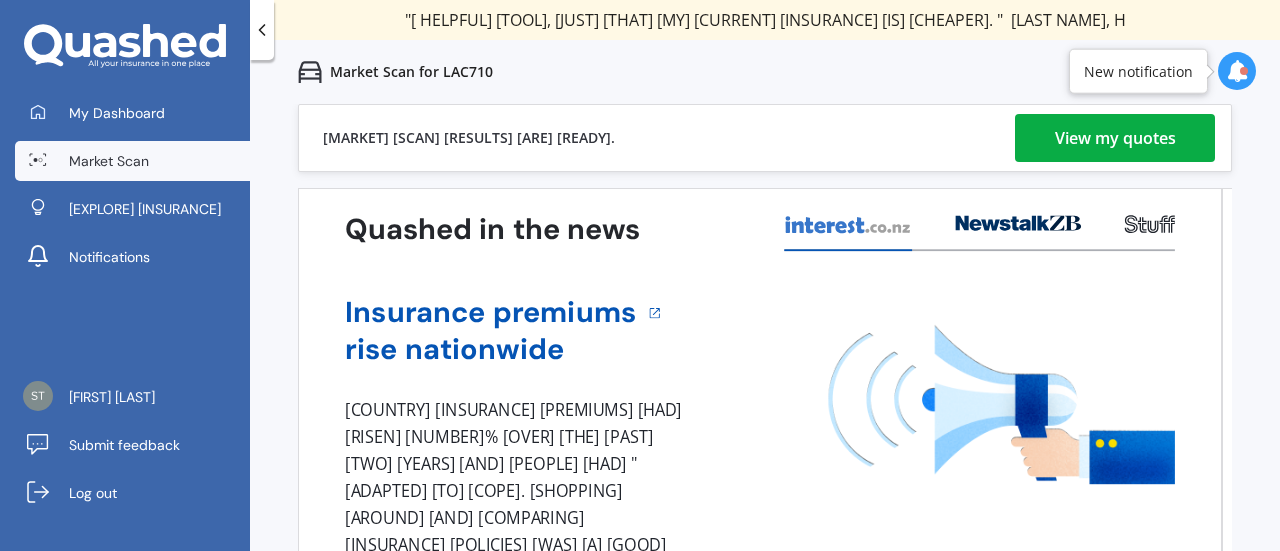 click on "View my quotes" at bounding box center [1115, 138] 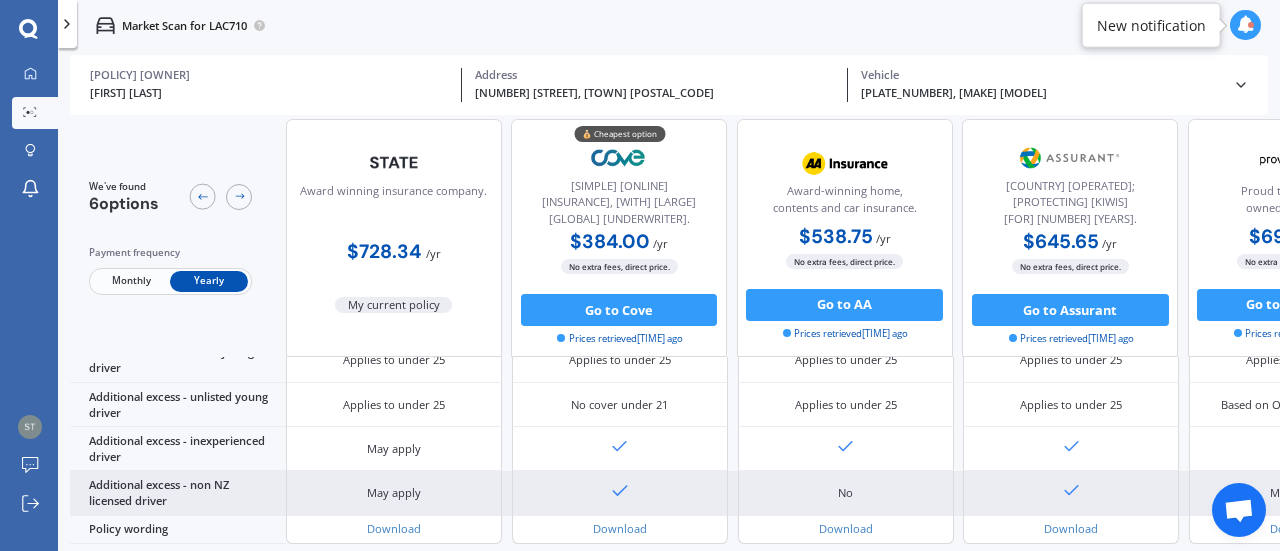 scroll, scrollTop: 1078, scrollLeft: 0, axis: vertical 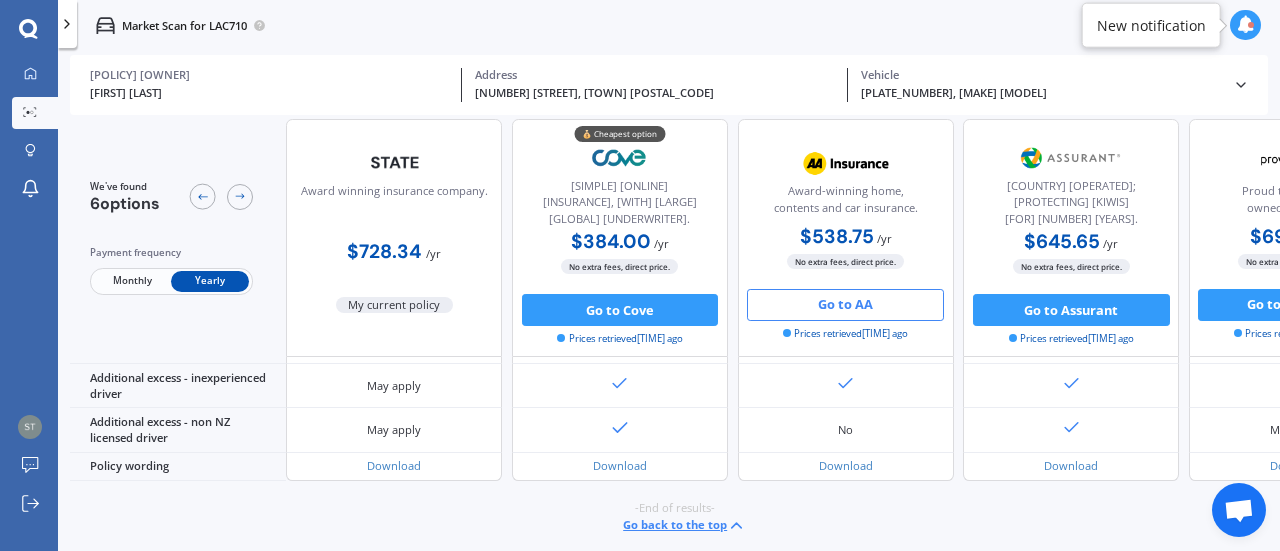 click on "Go to AA" at bounding box center (620, 310) 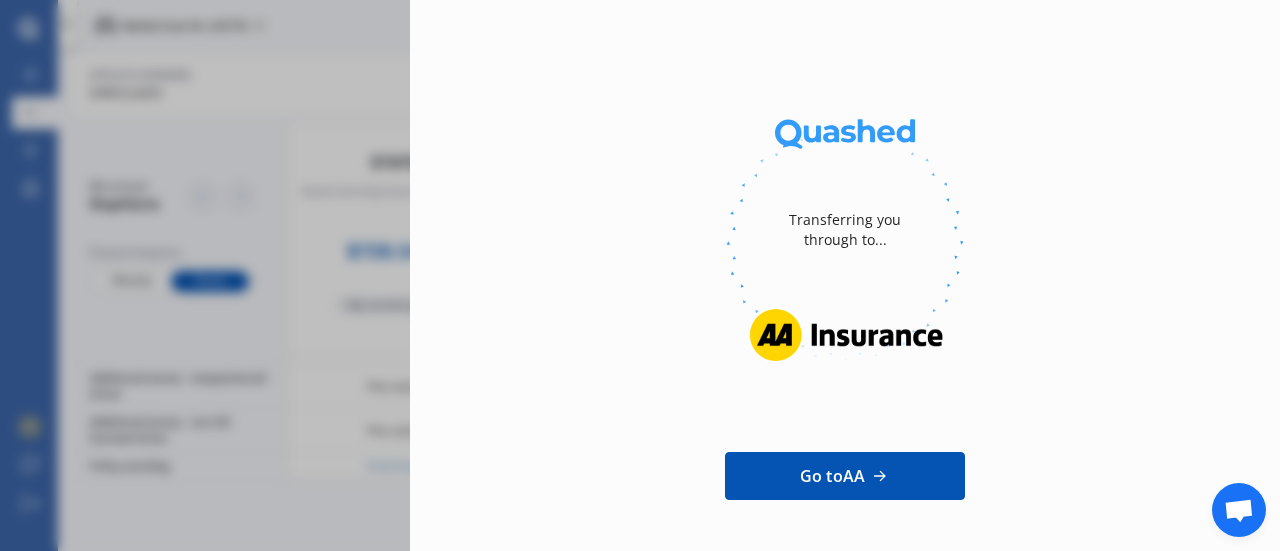 scroll, scrollTop: 0, scrollLeft: 0, axis: both 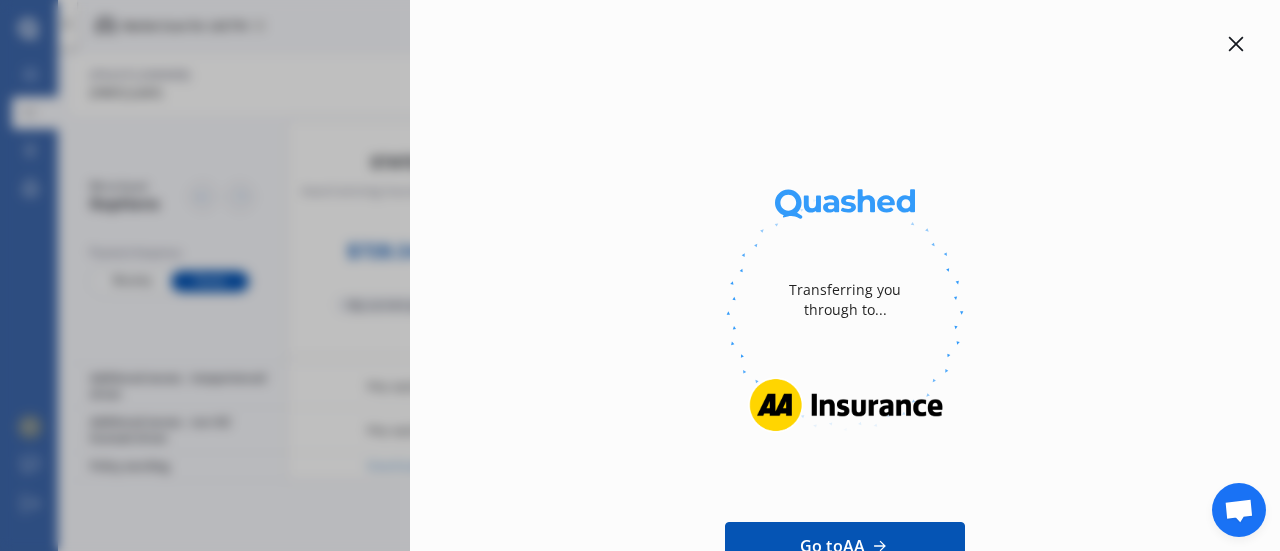 click at bounding box center [1236, 44] 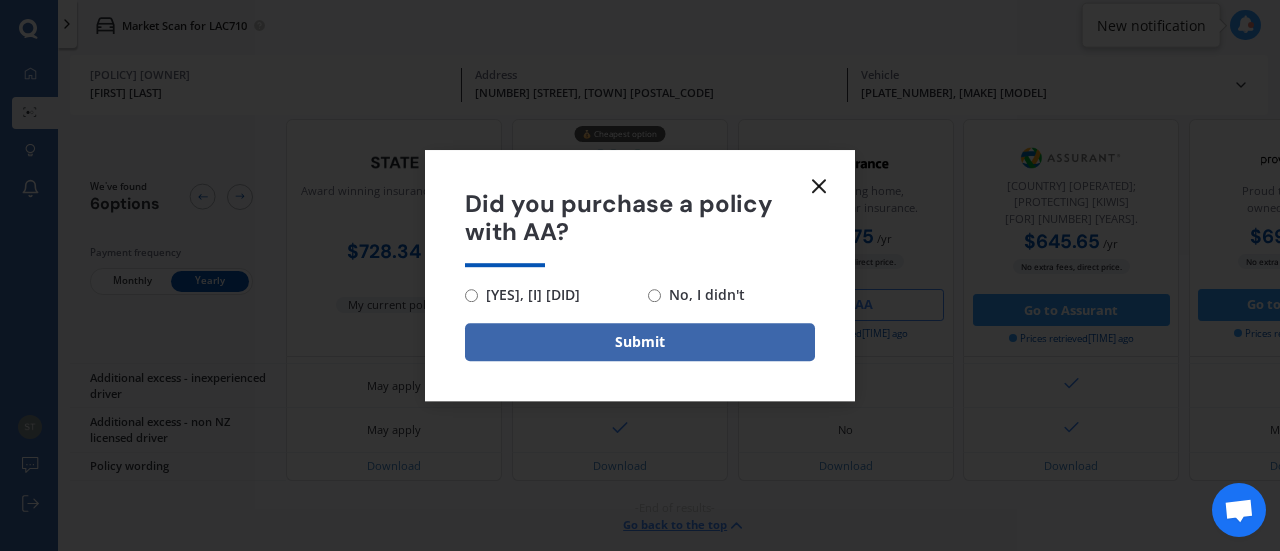 click at bounding box center (819, 186) 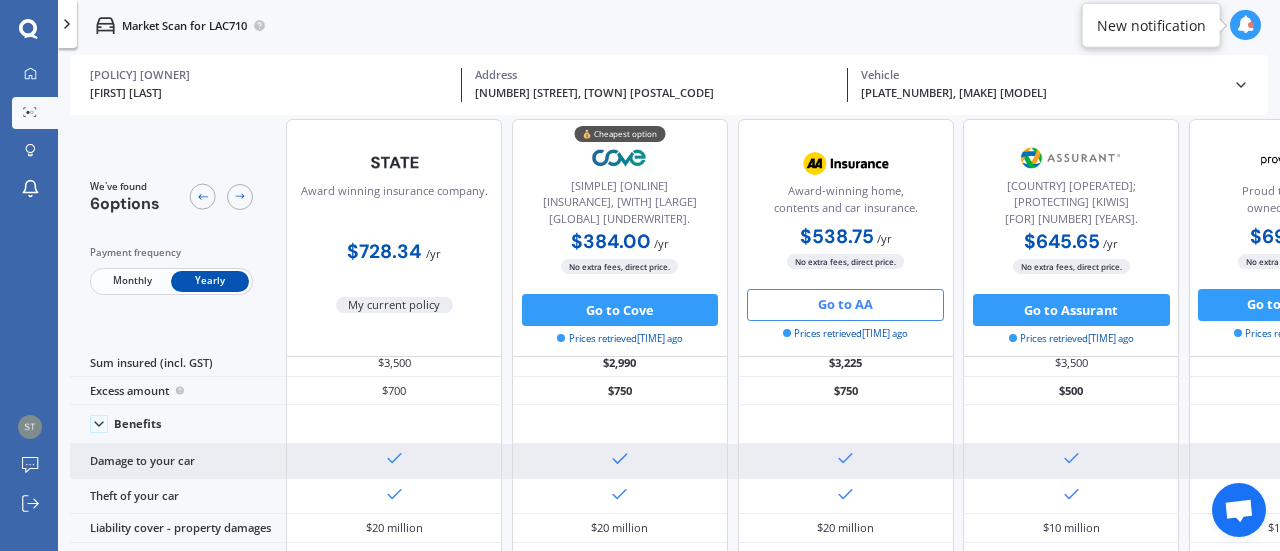 scroll, scrollTop: 0, scrollLeft: 0, axis: both 